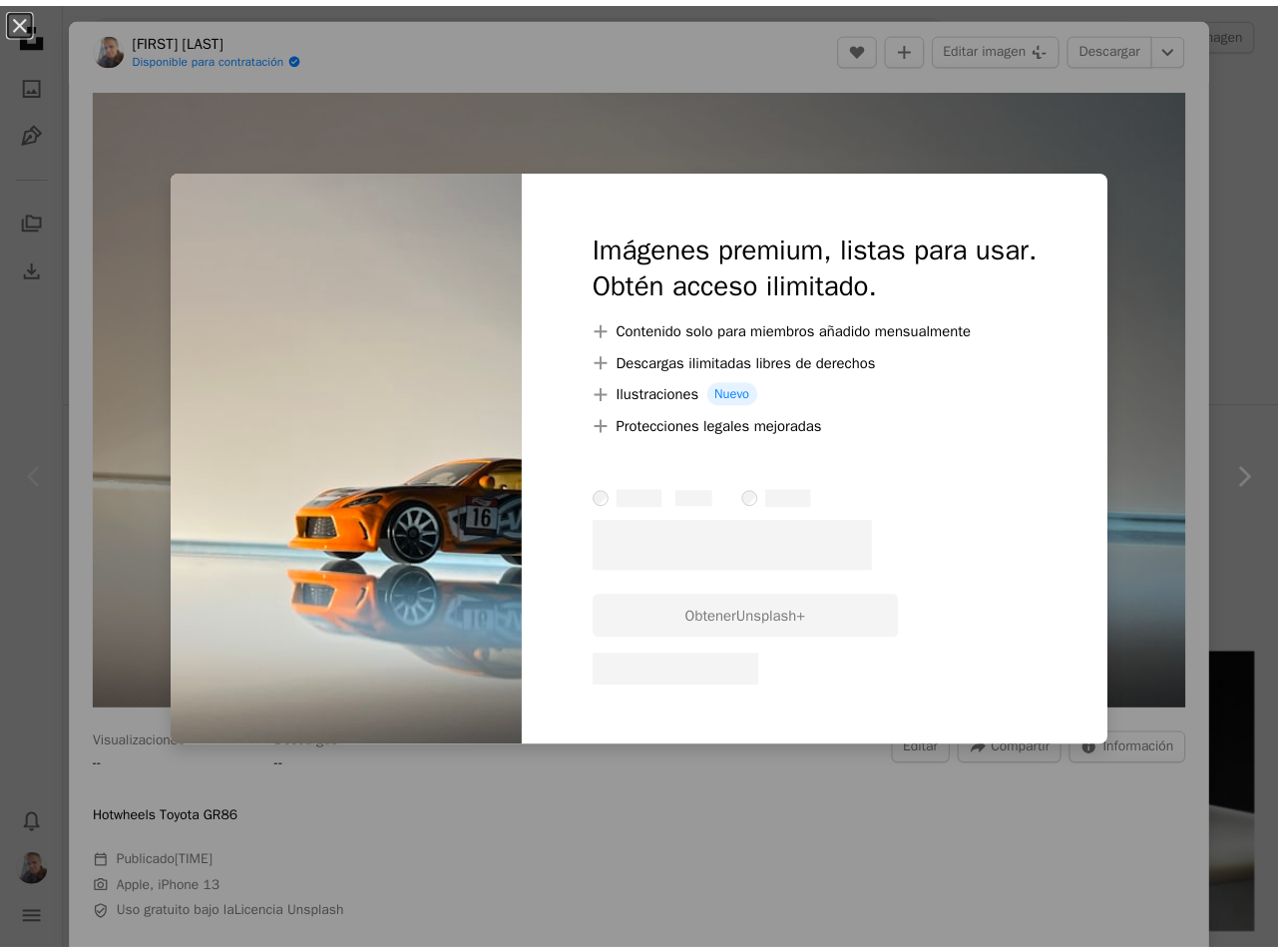 scroll, scrollTop: 0, scrollLeft: 0, axis: both 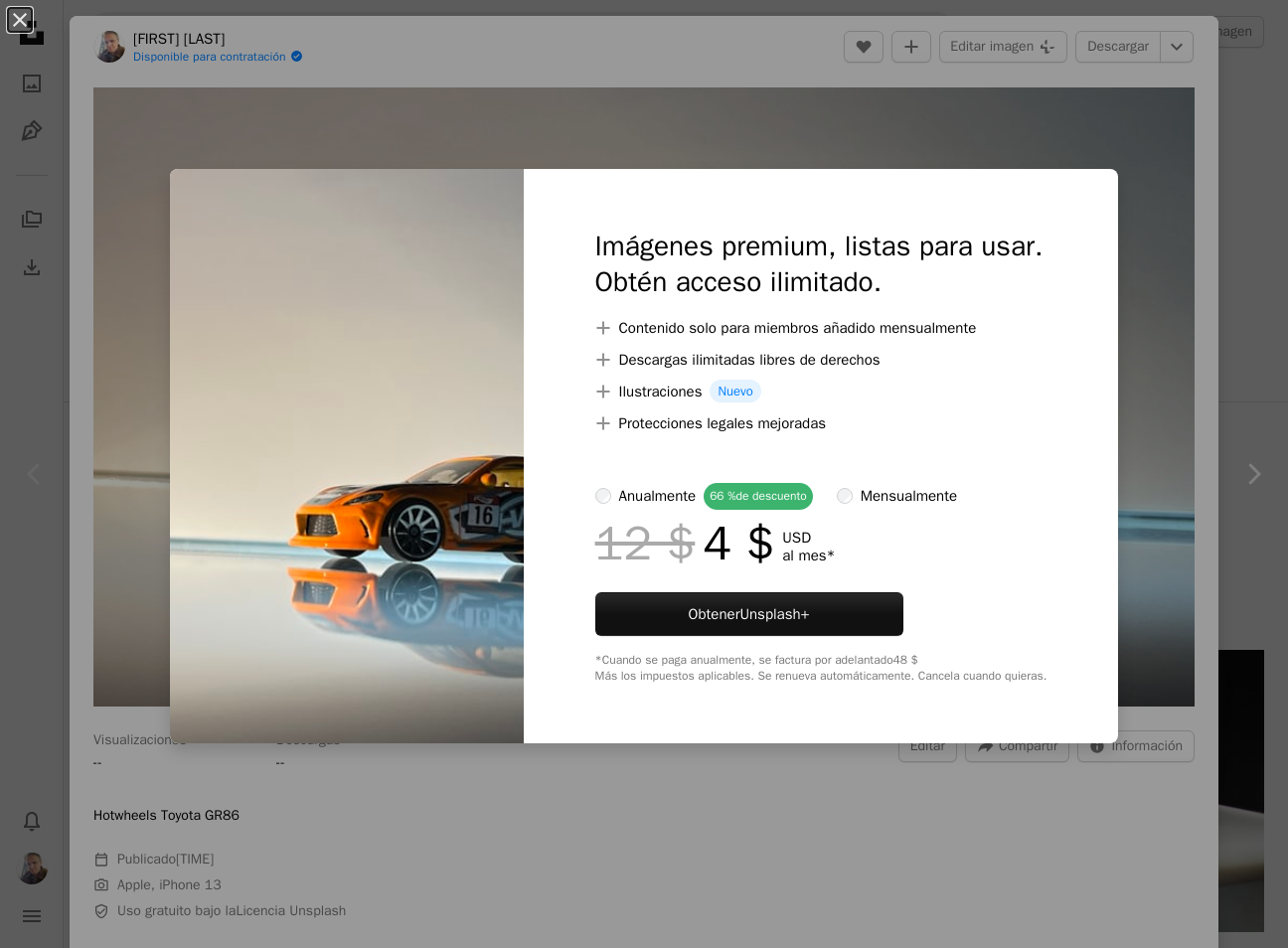 click on "An X shape Imágenes premium, listas para usar. Obtén acceso ilimitado. A plus sign Contenido solo para miembros añadido mensualmente A plus sign Descargas ilimitadas libres de derechos A plus sign Ilustraciones  Nuevo A plus sign Protecciones legales mejoradas anualmente 66 %  de descuento mensualmente 12 $   4 $ USD al mes * Obtener  Unsplash+ *Cuando se paga anualmente, se factura por adelantado  48 $ Más los impuestos aplicables. Se renueva automáticamente. Cancela cuando quieras." at bounding box center [644, 474] 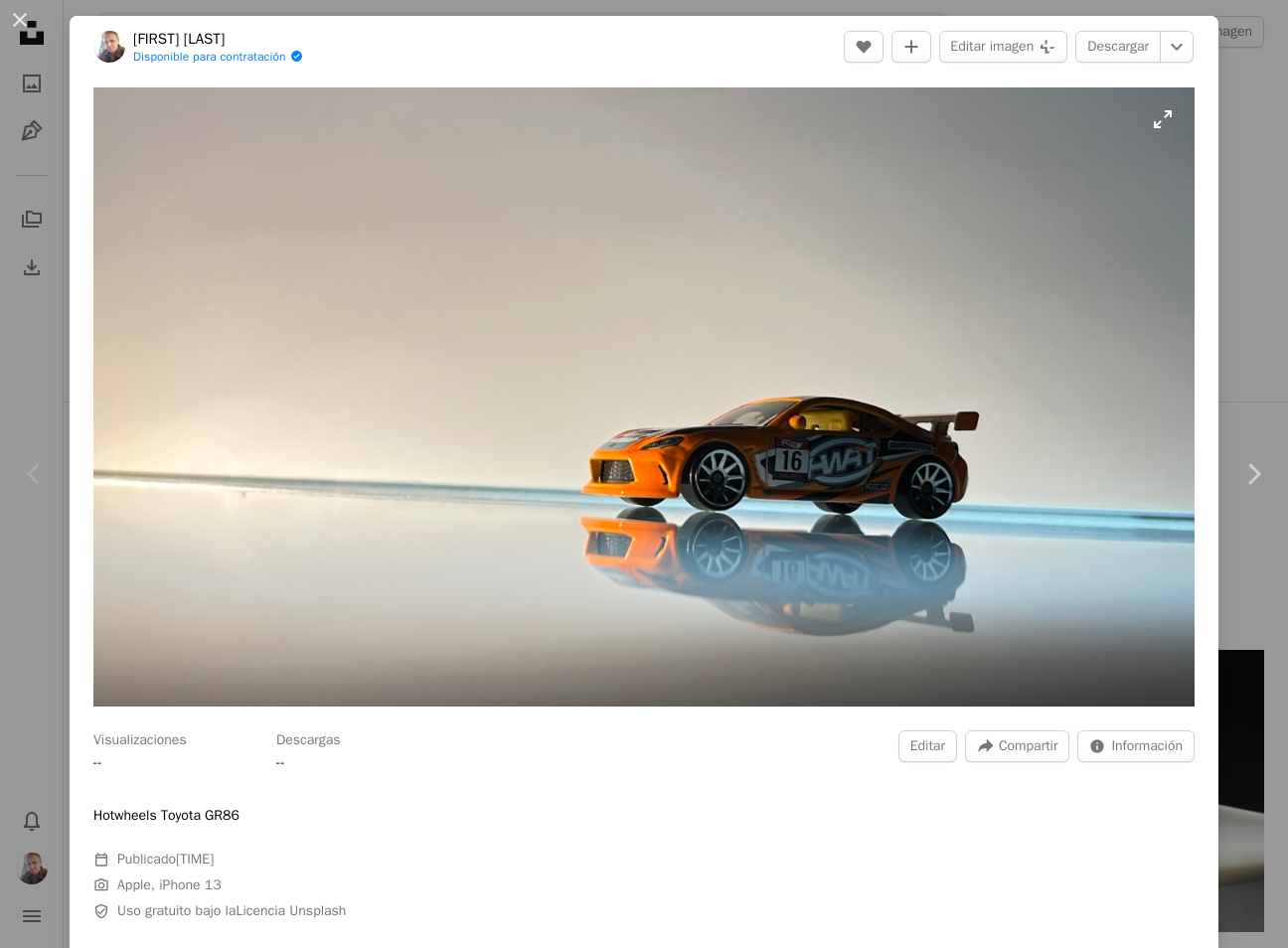 click at bounding box center (644, 396) 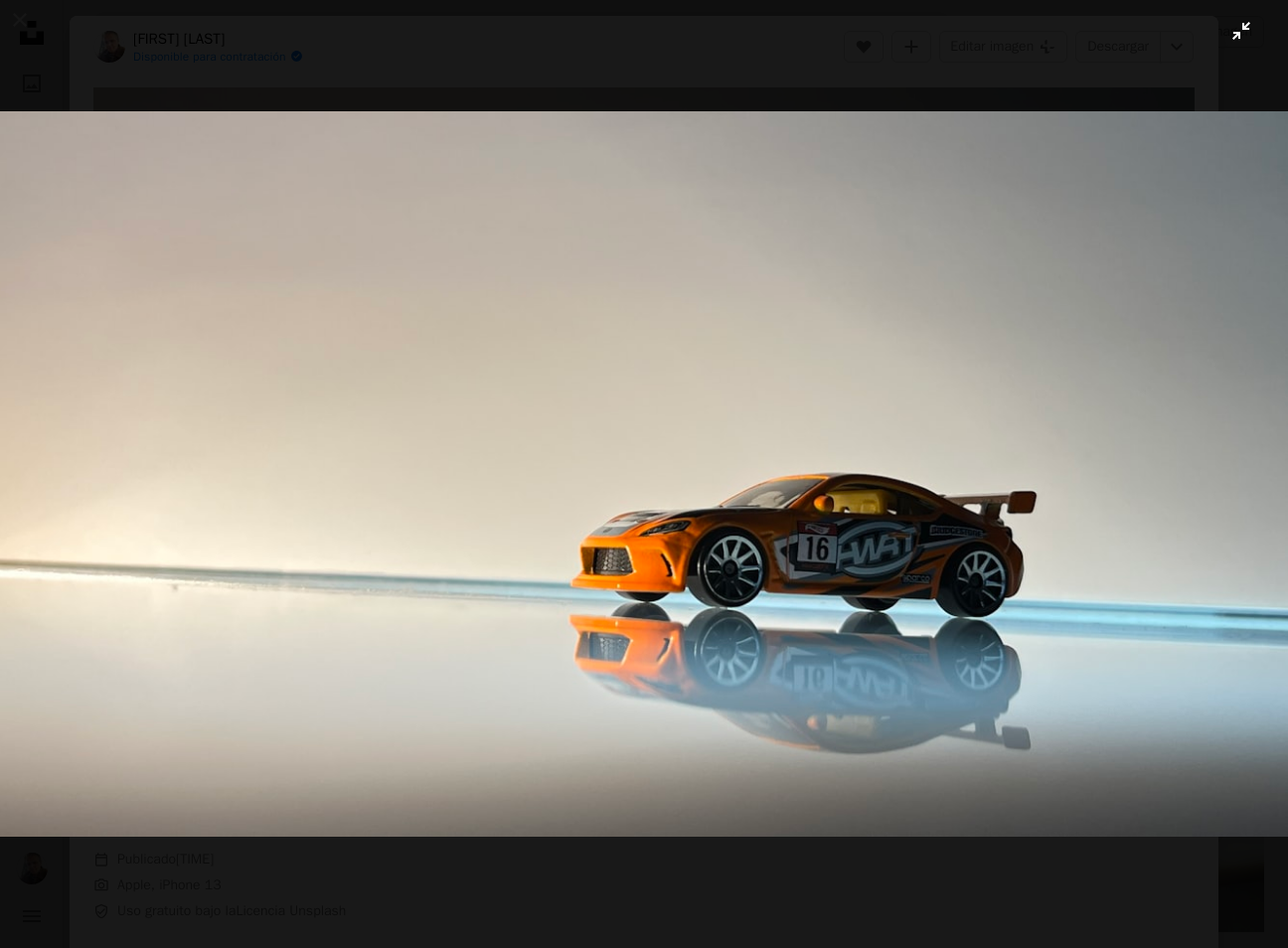 click at bounding box center [644, 474] 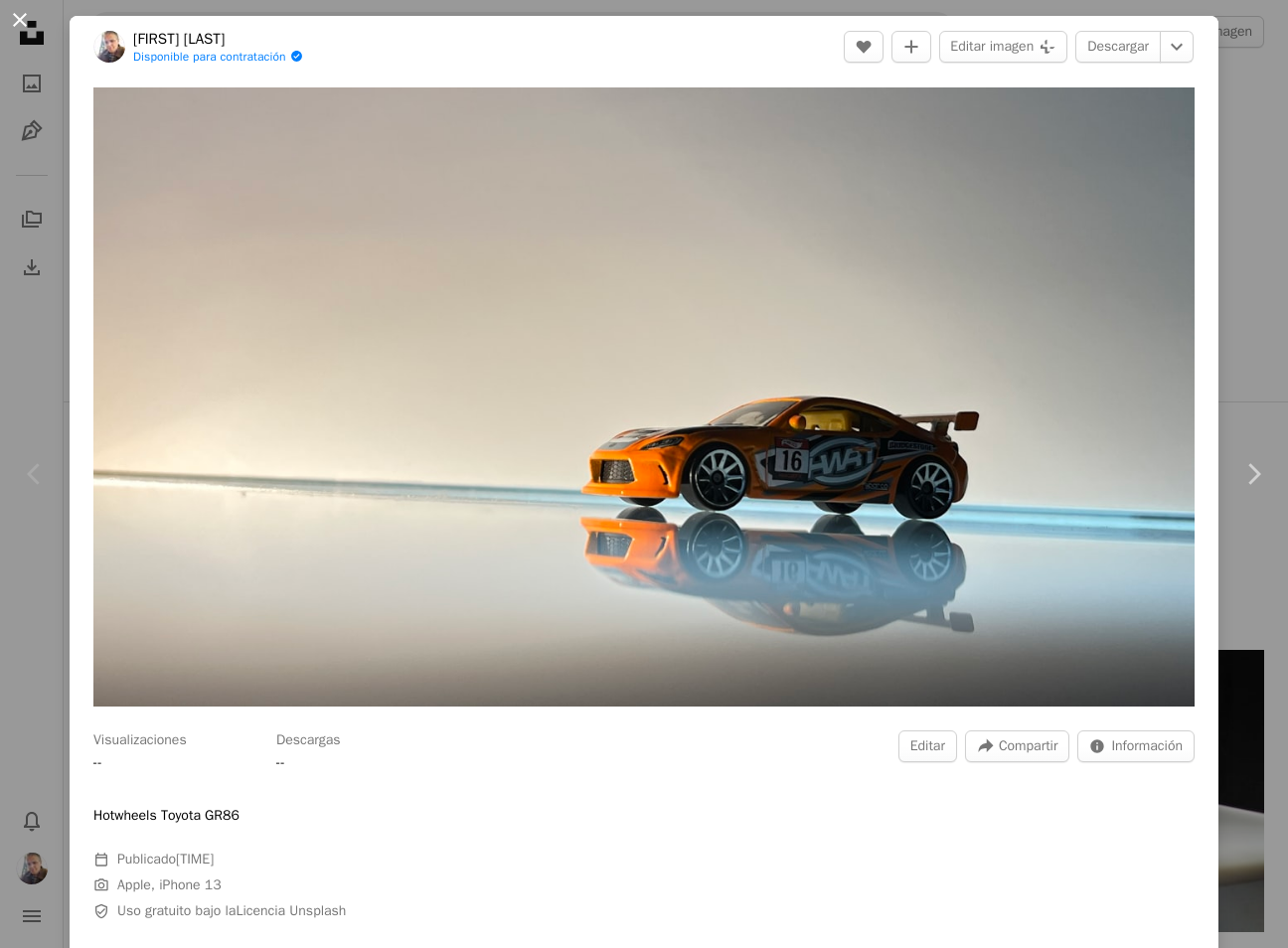 click on "An X shape" at bounding box center (20, 20) 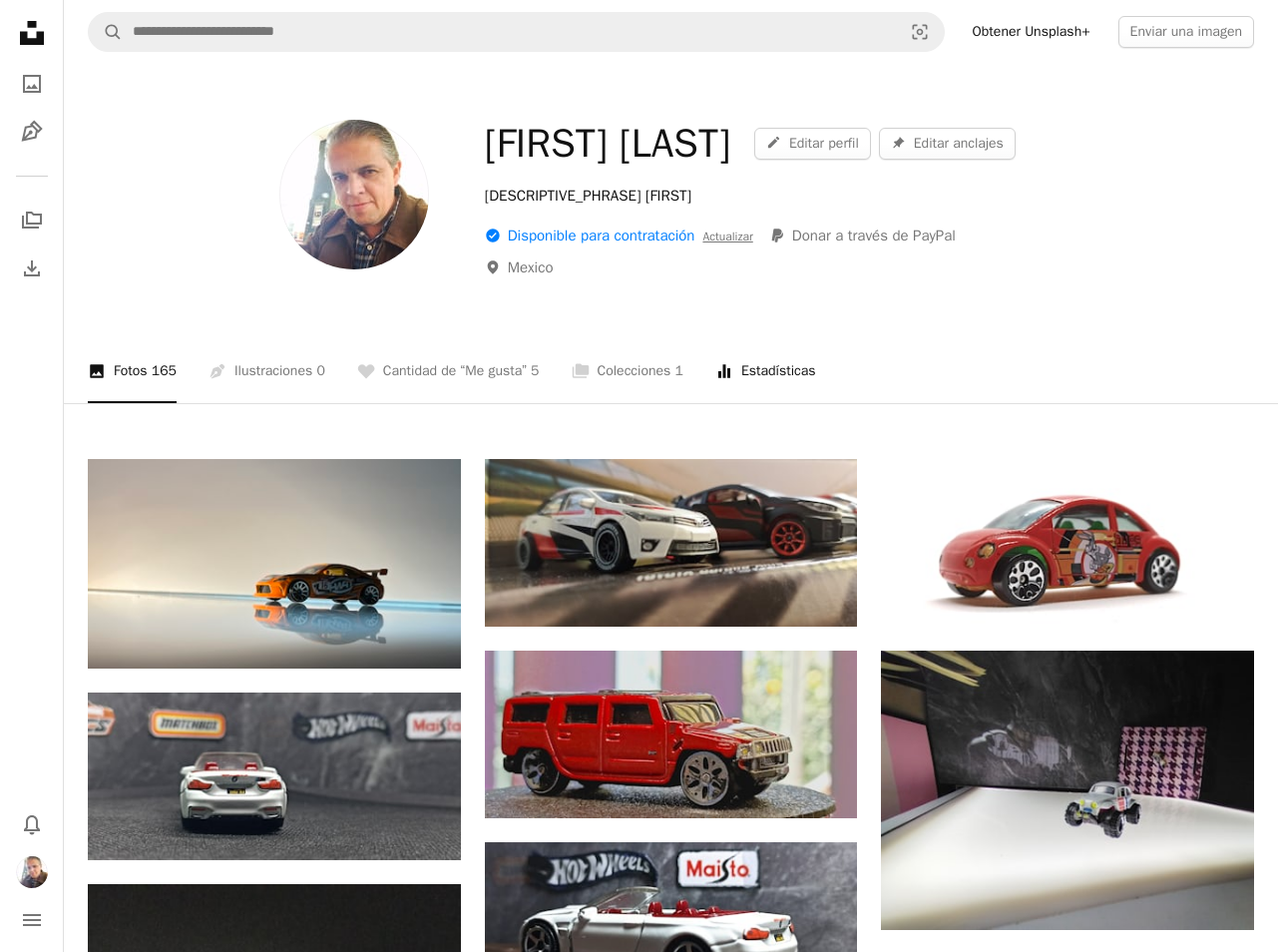 click on "Stats icon Estadísticas" at bounding box center (765, 371) 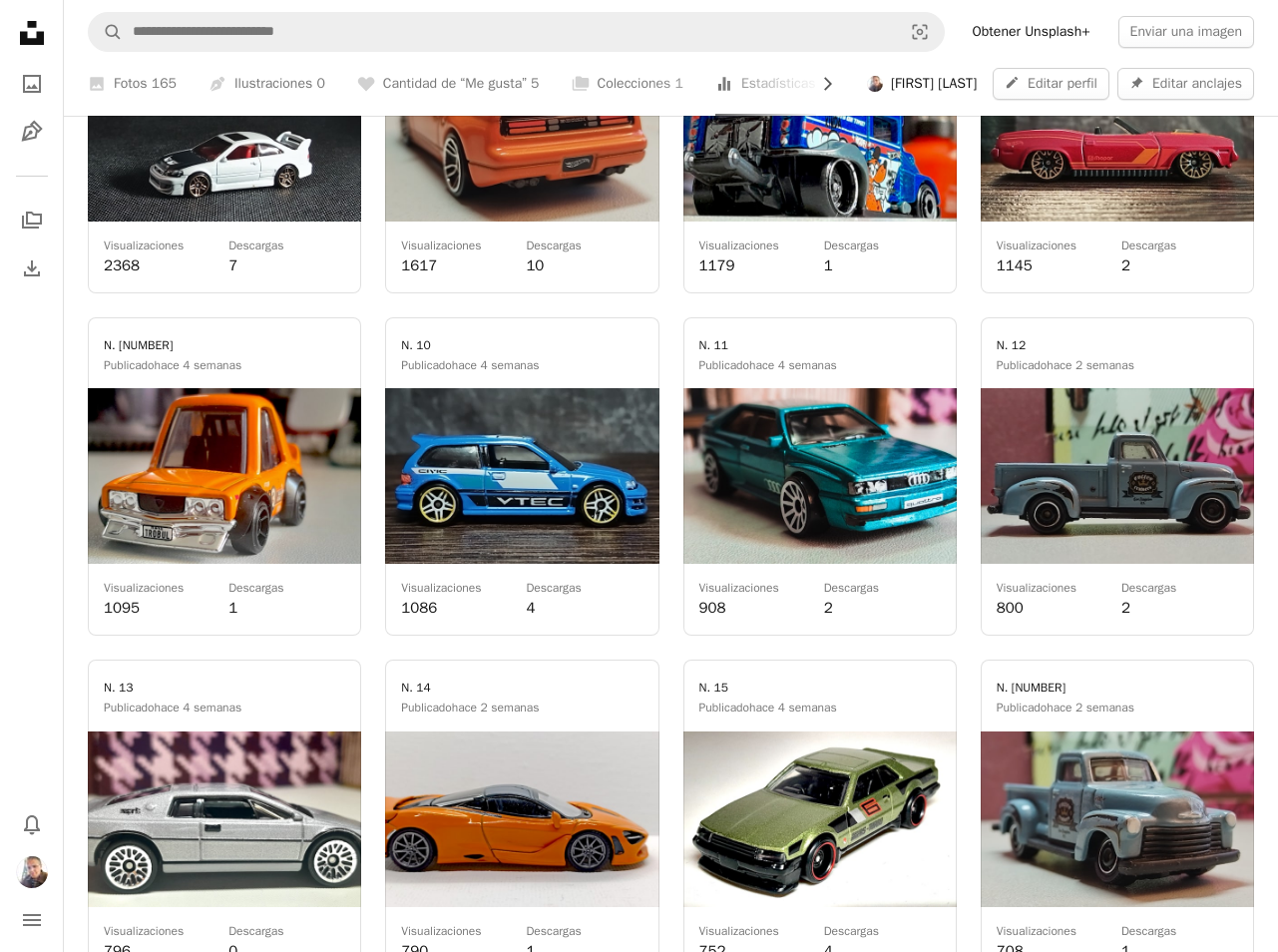 scroll, scrollTop: 2592, scrollLeft: 0, axis: vertical 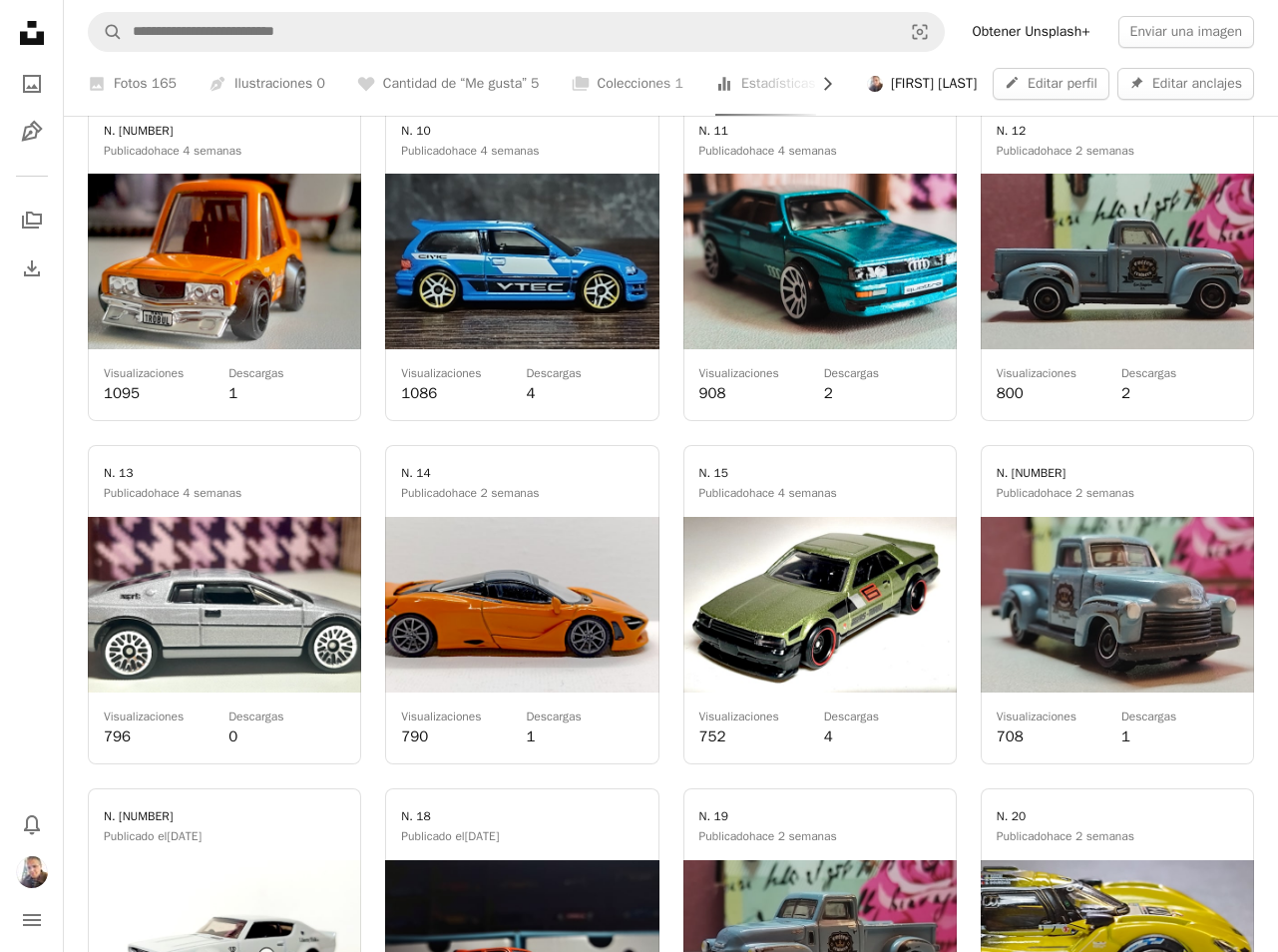 click at bounding box center [522, 605] 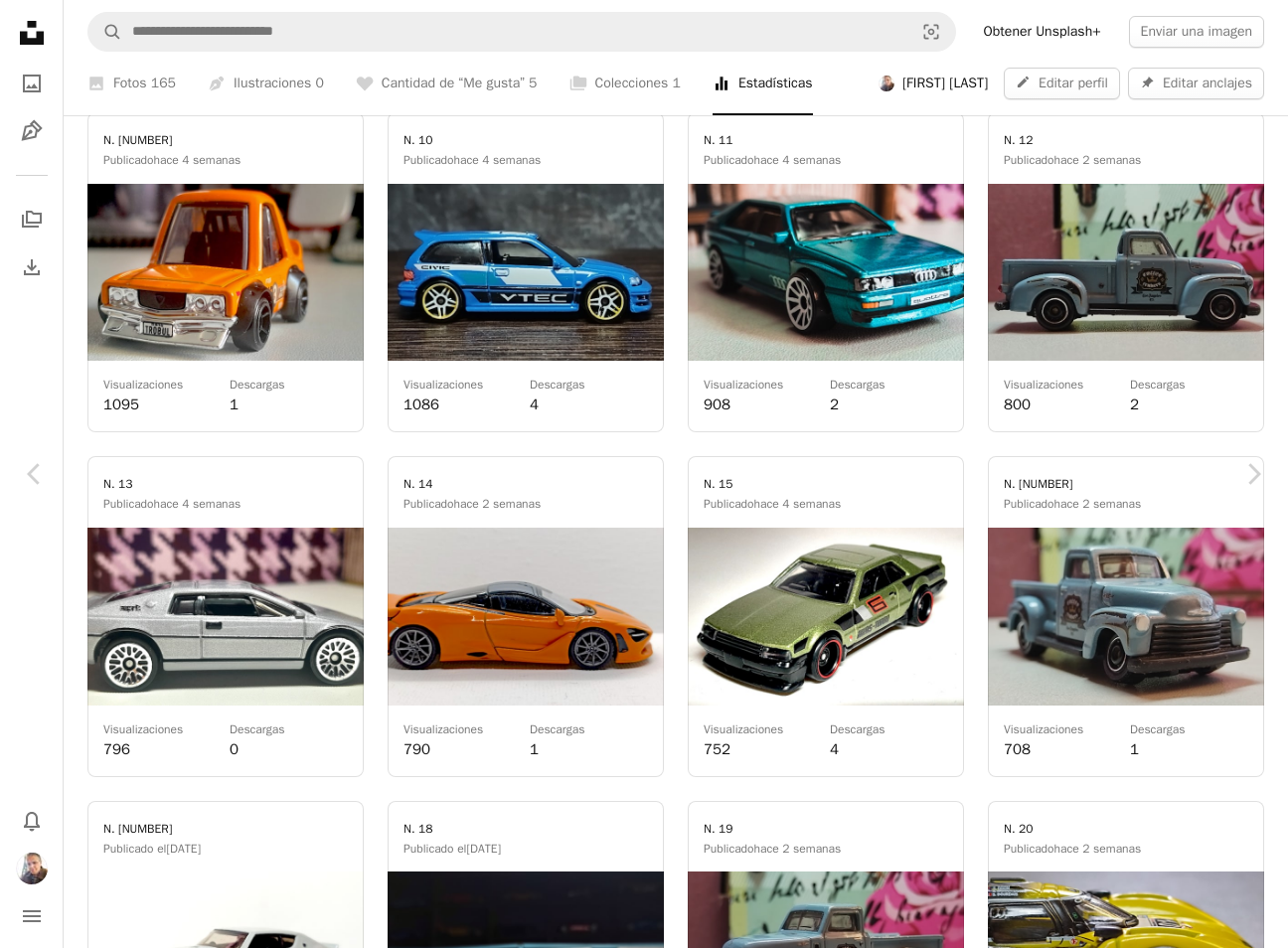 click on "An X shape" at bounding box center (20, 20) 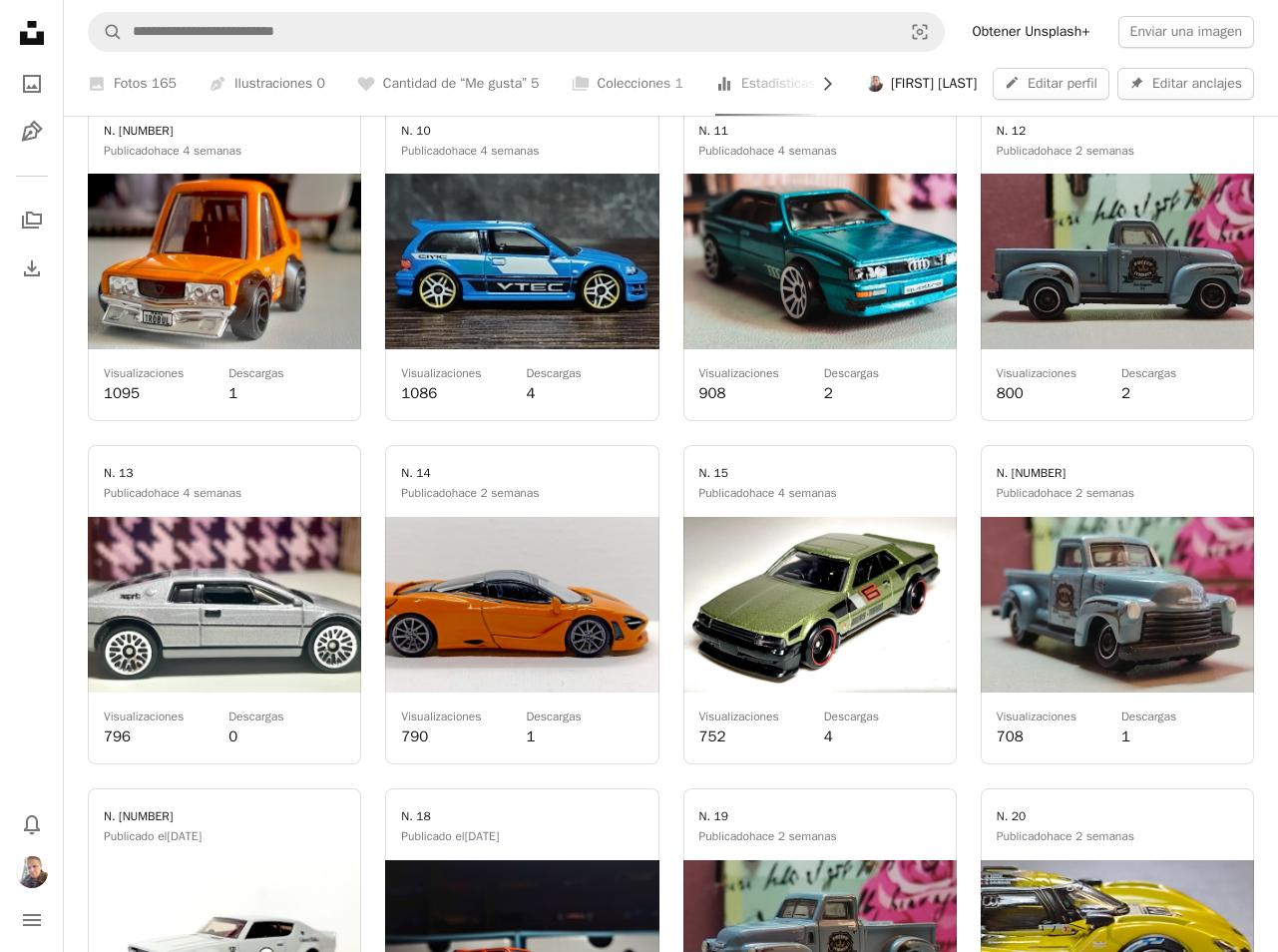 scroll, scrollTop: 2861, scrollLeft: 0, axis: vertical 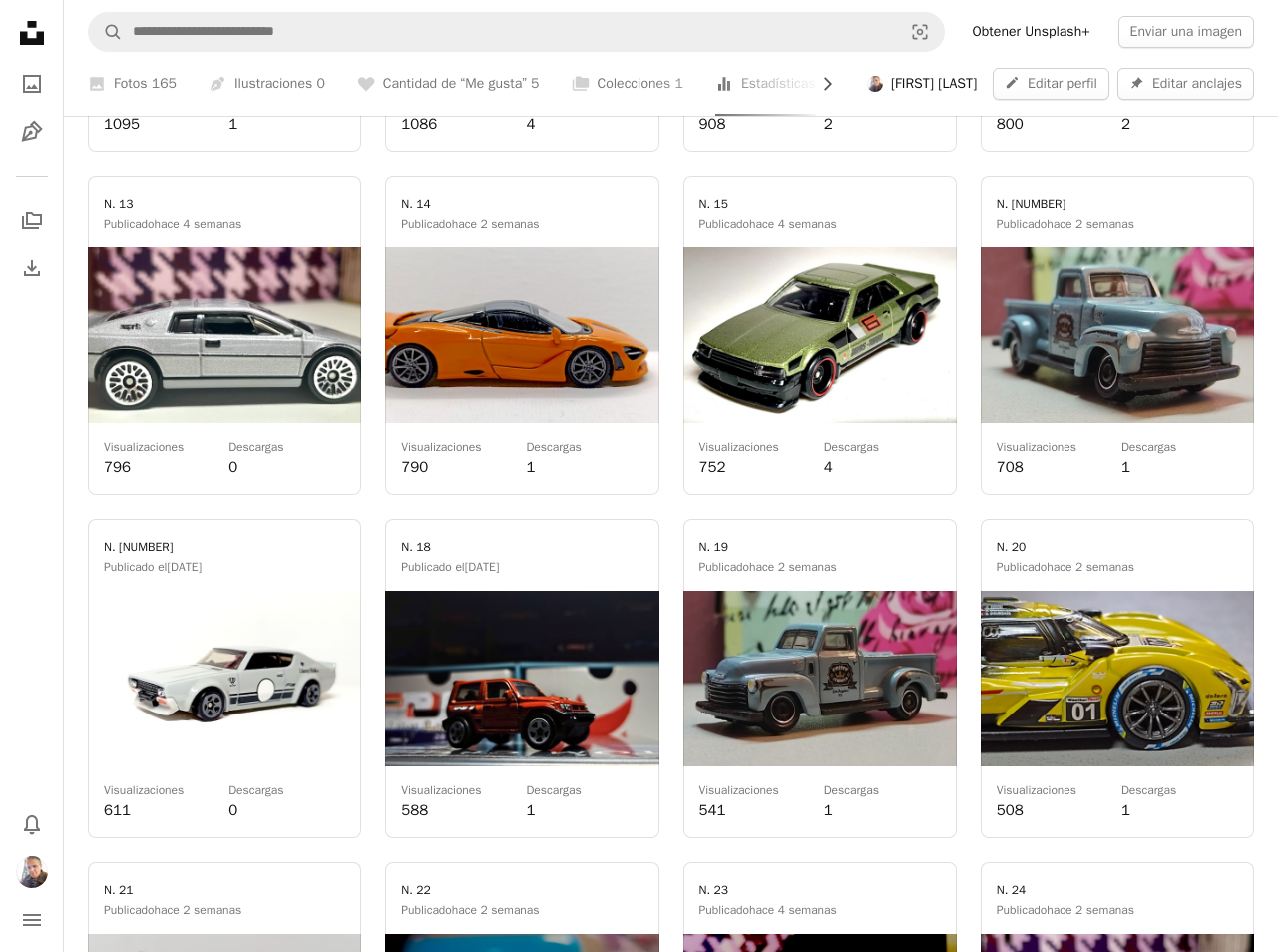 click at bounding box center (820, 335) 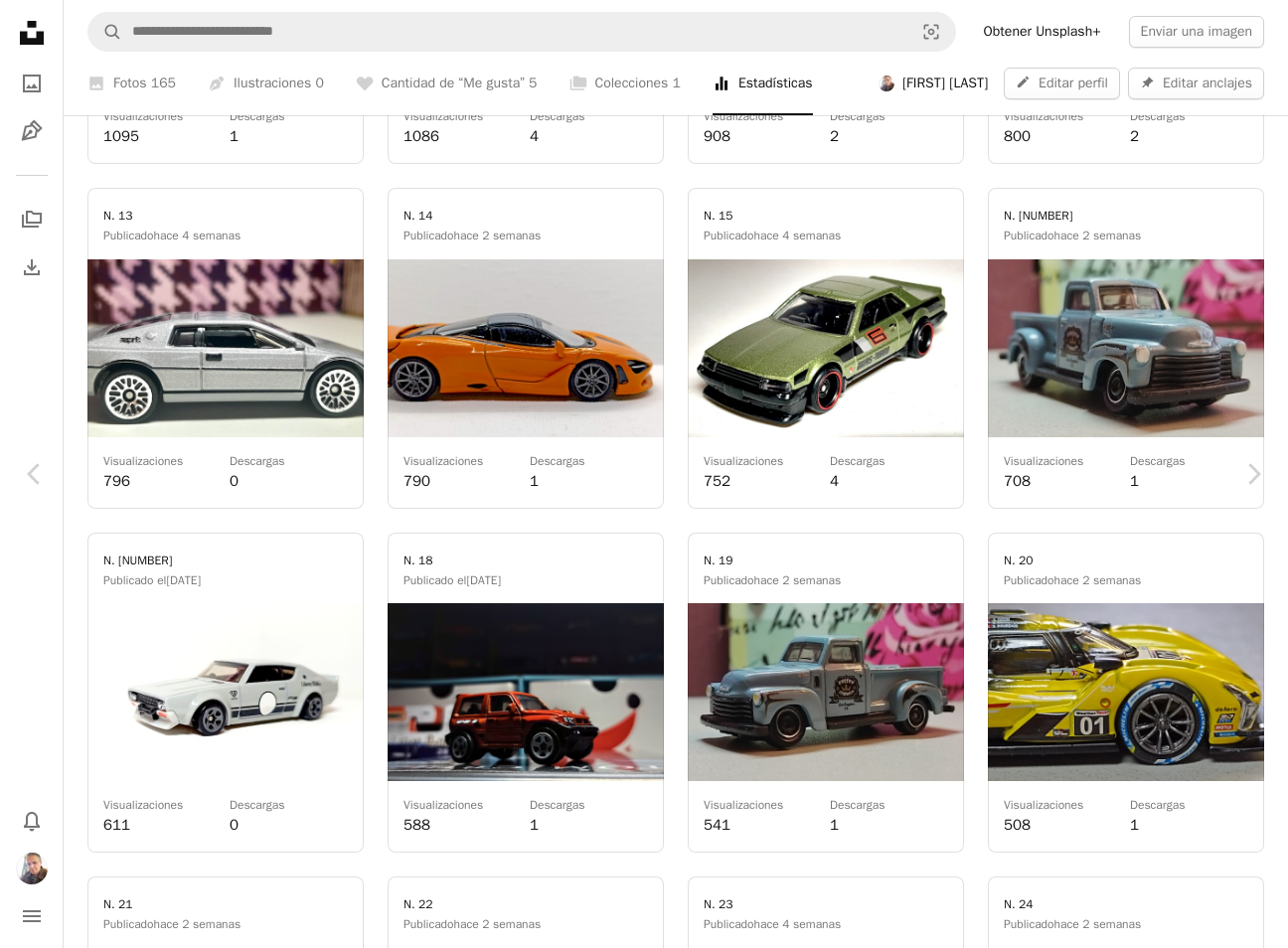 click on "An X shape" at bounding box center (20, 20) 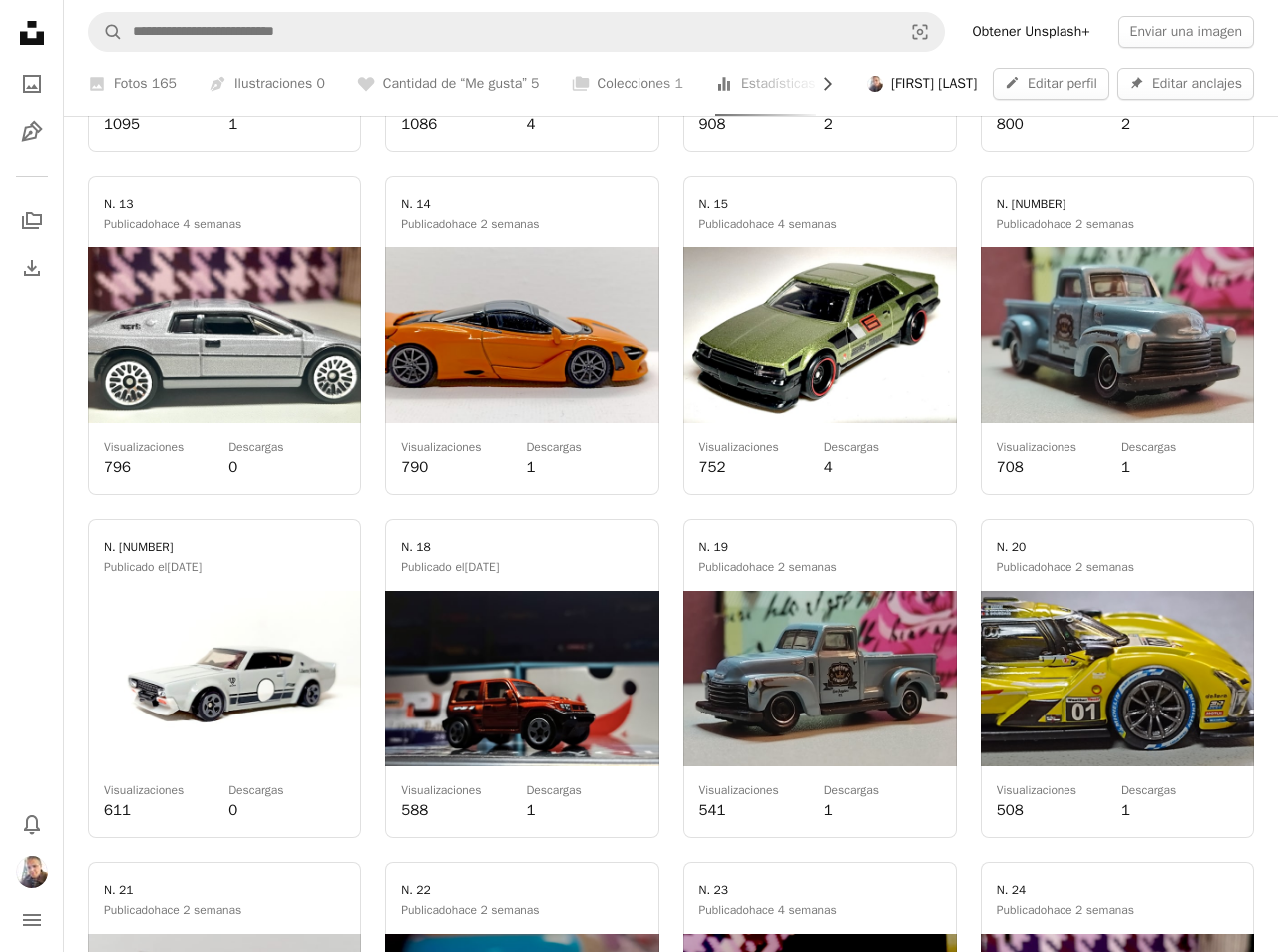 click at bounding box center (1117, 335) 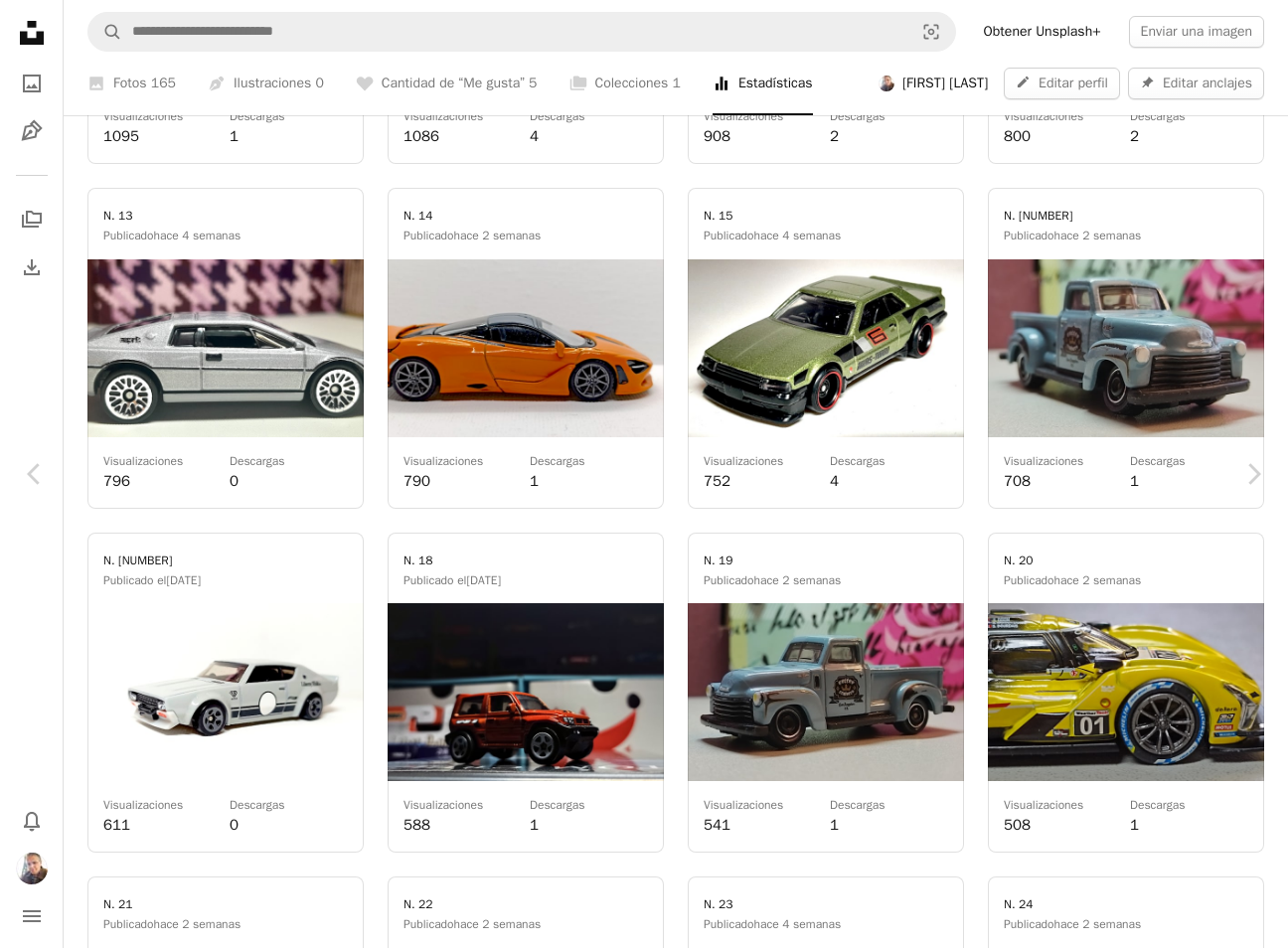 click on "An X shape" at bounding box center [20, 20] 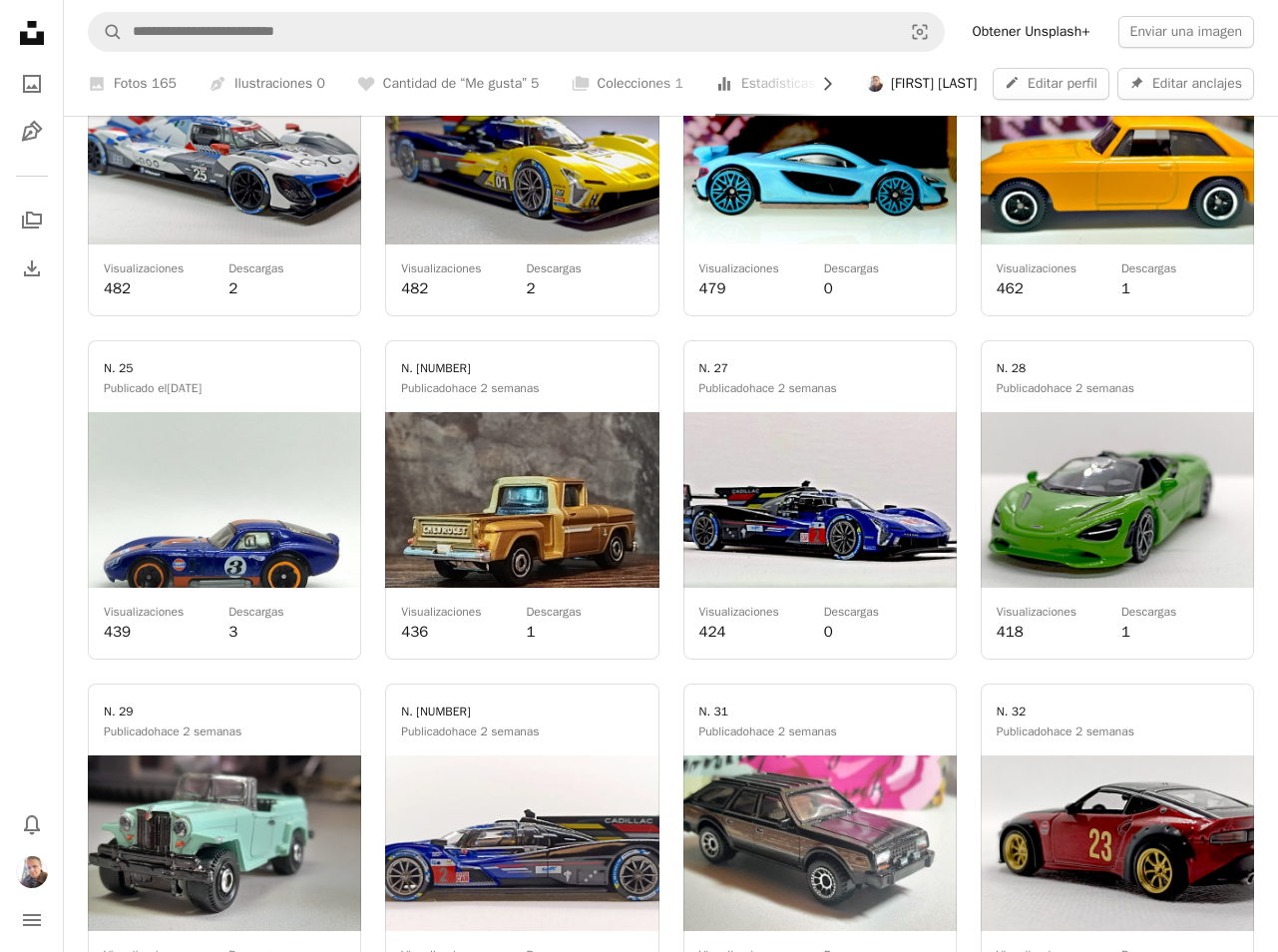 scroll, scrollTop: 3971, scrollLeft: 0, axis: vertical 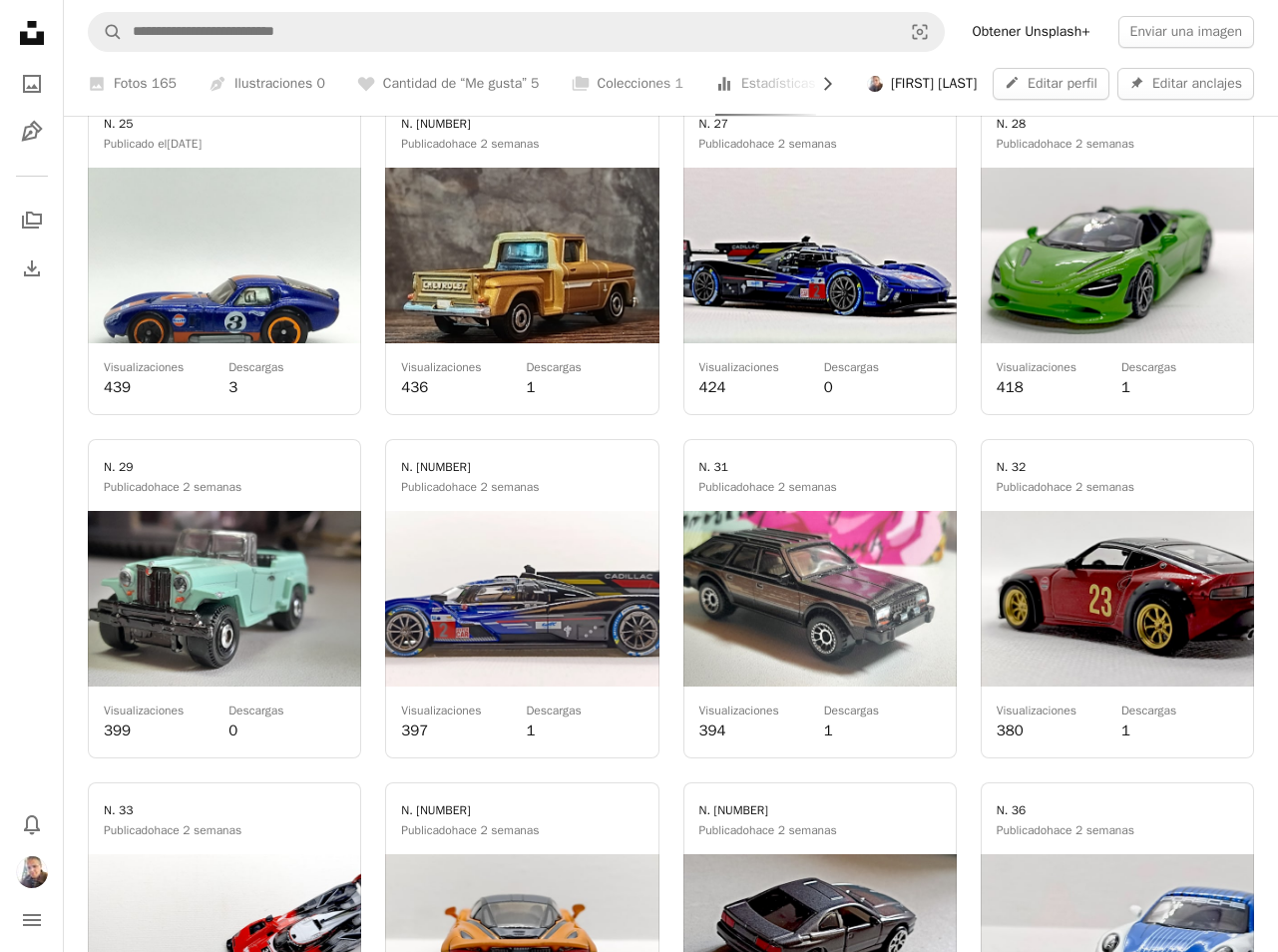 click at bounding box center (820, 599) 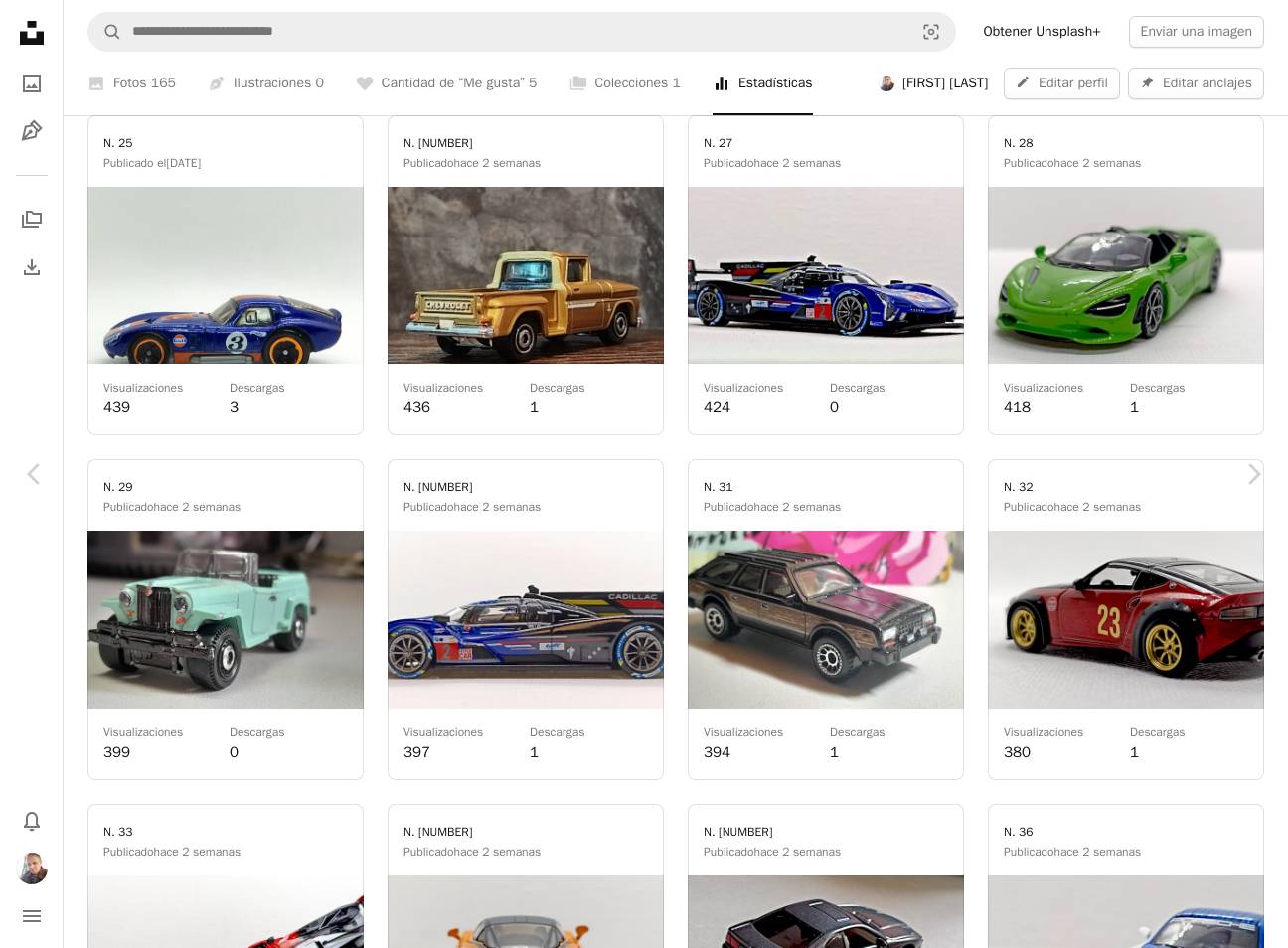 click at bounding box center [644, 3603] 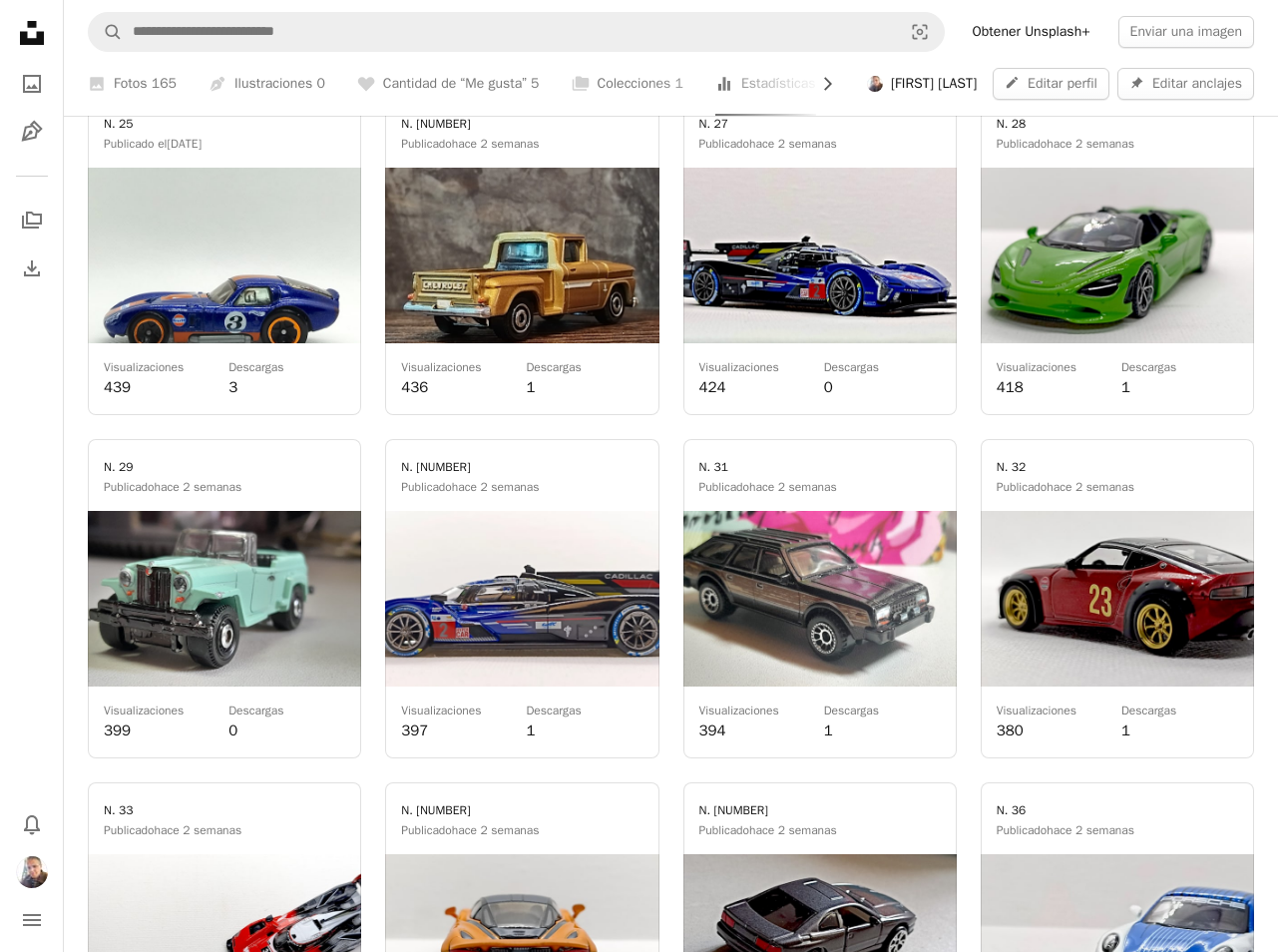 click at bounding box center [1117, 599] 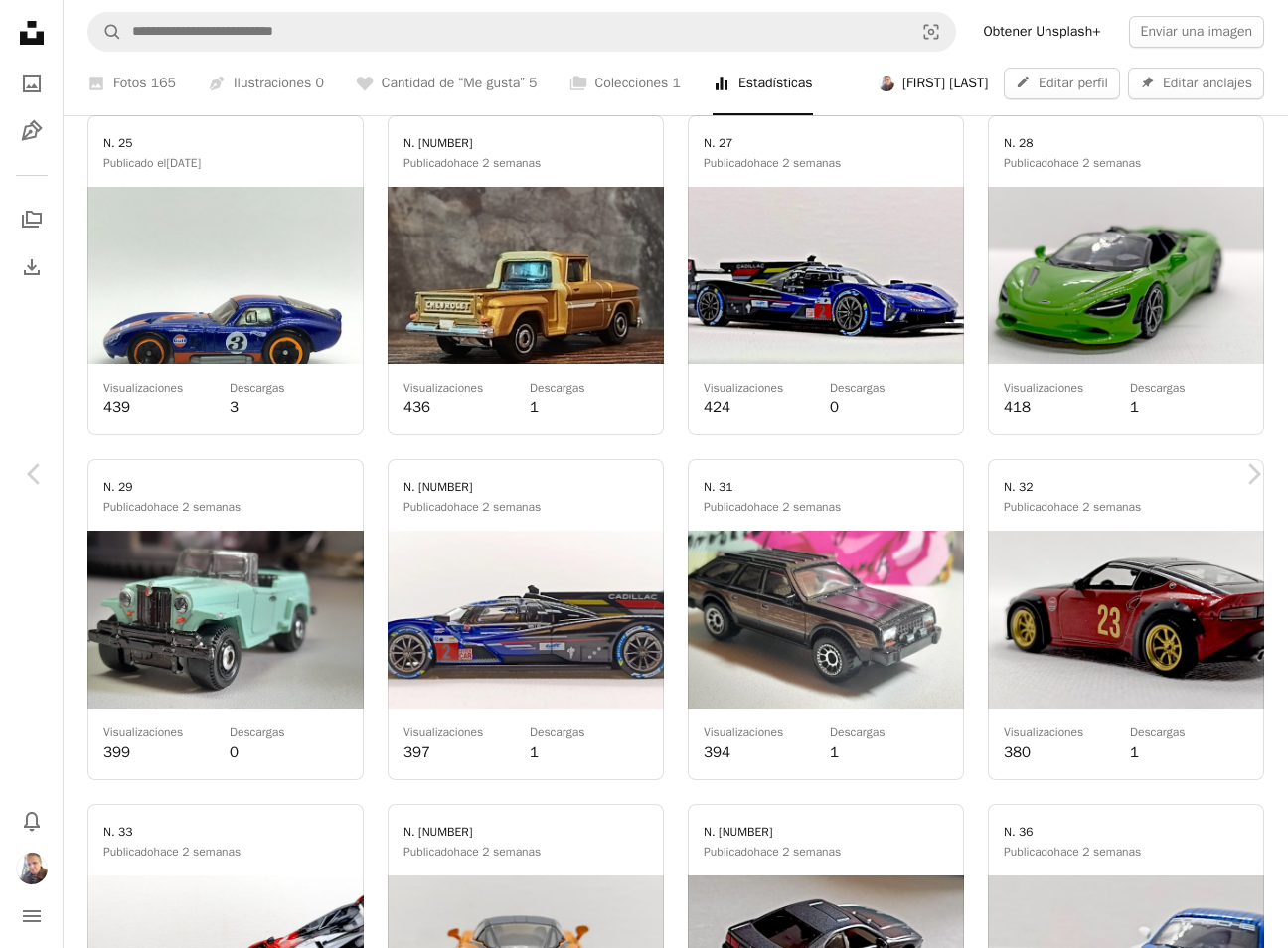 click on "An X shape" at bounding box center (20, 20) 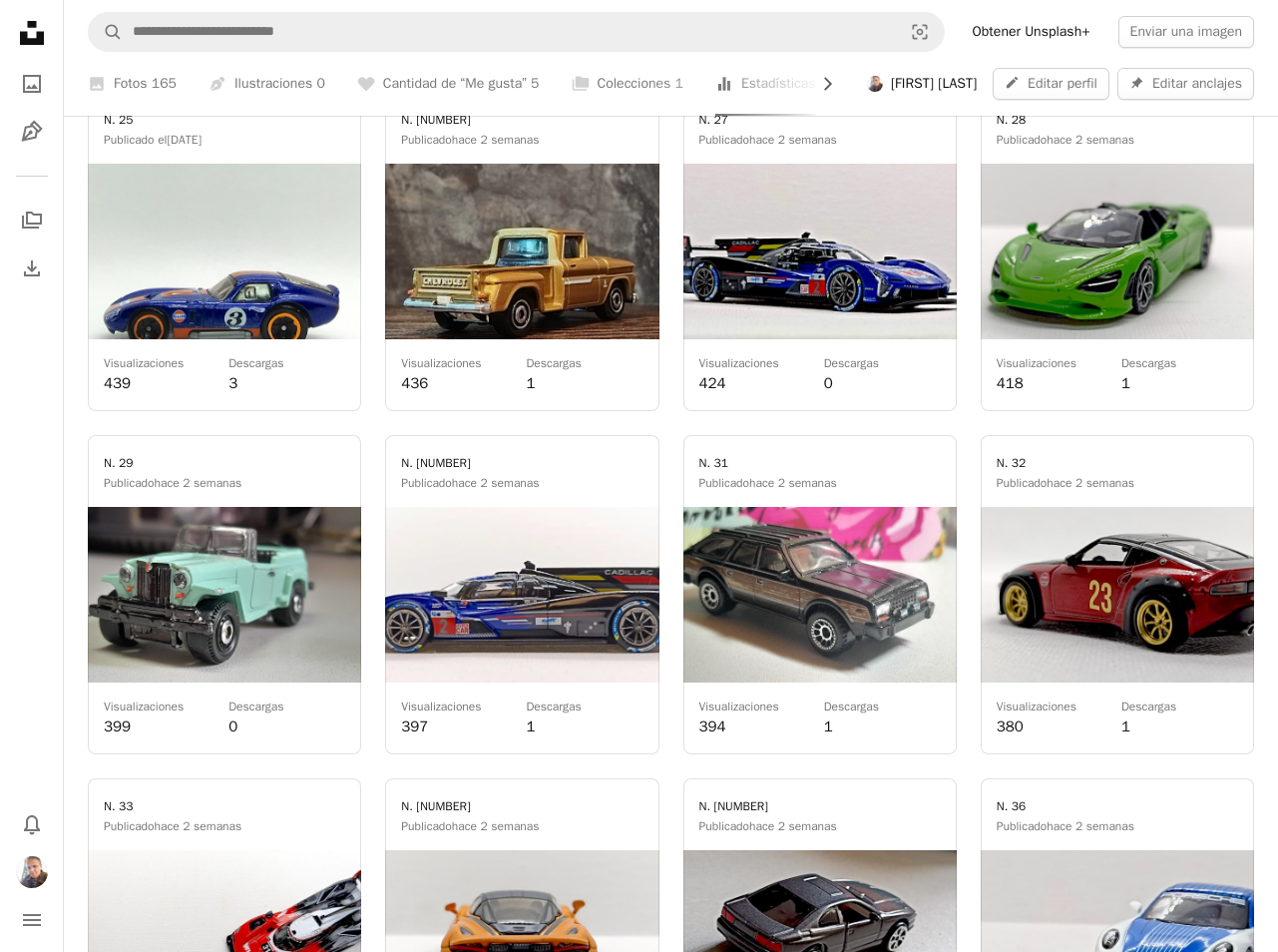 scroll, scrollTop: 4560, scrollLeft: 0, axis: vertical 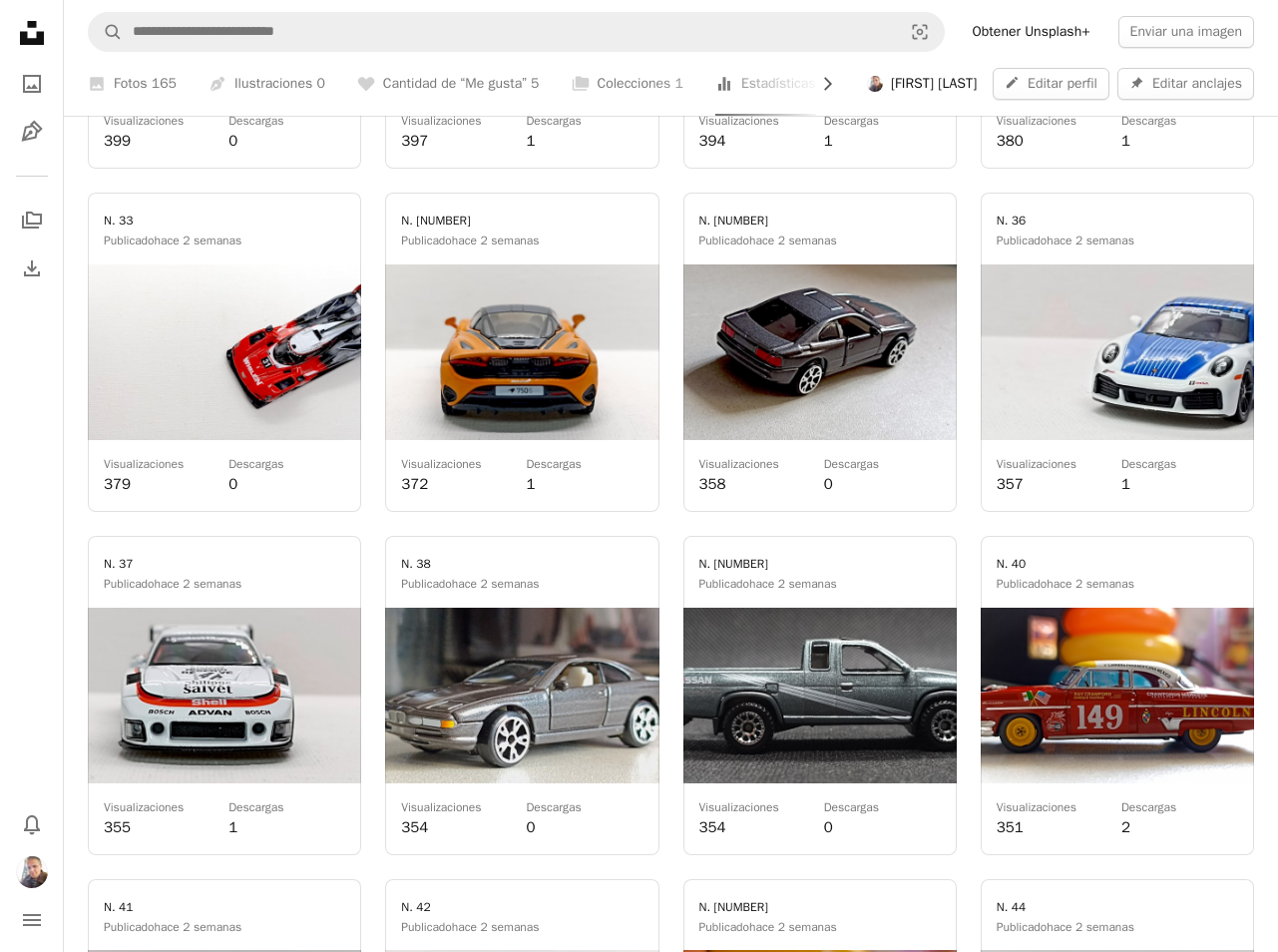 click at bounding box center [820, 352] 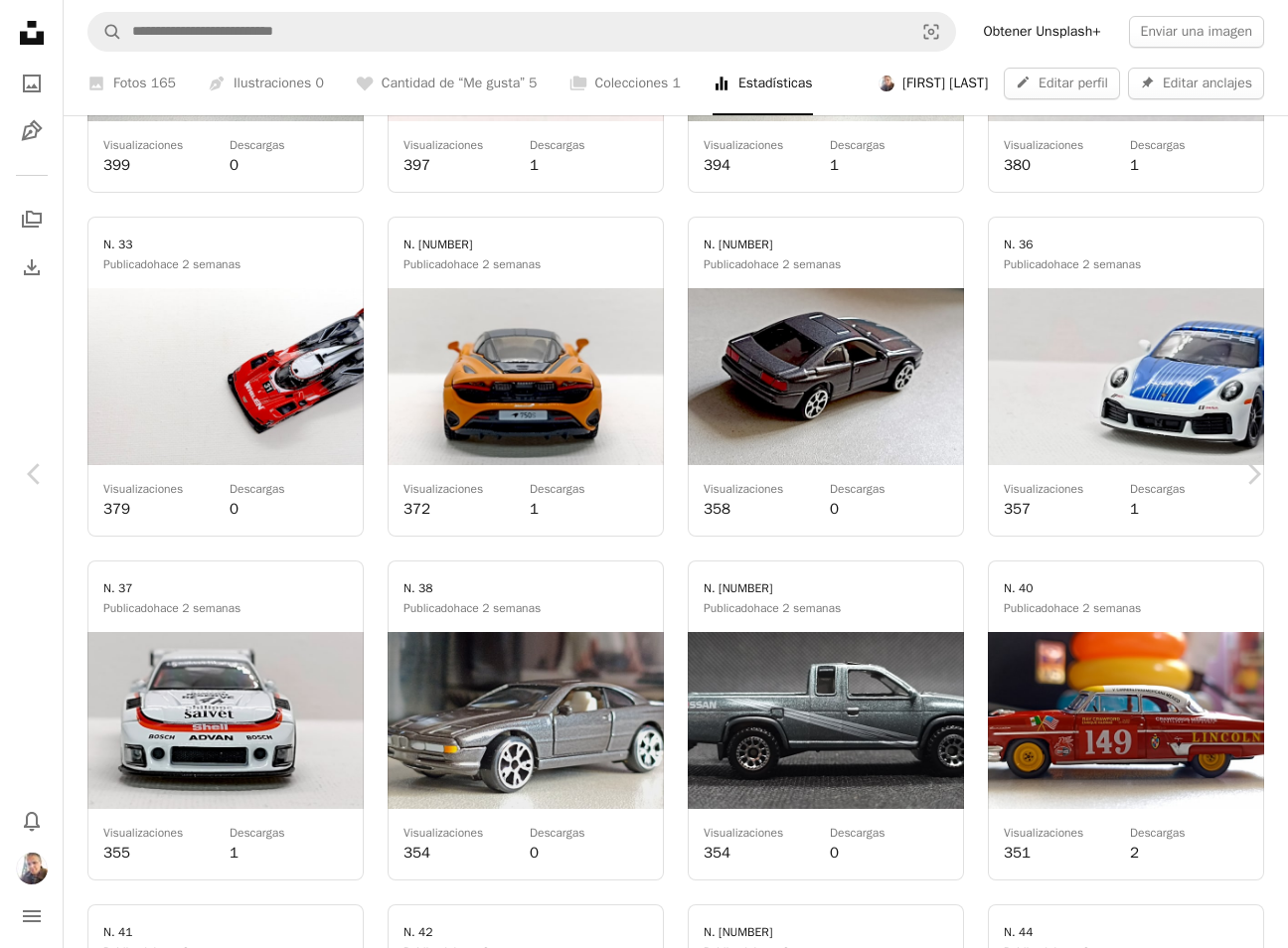 click on "An X shape" at bounding box center (20, 20) 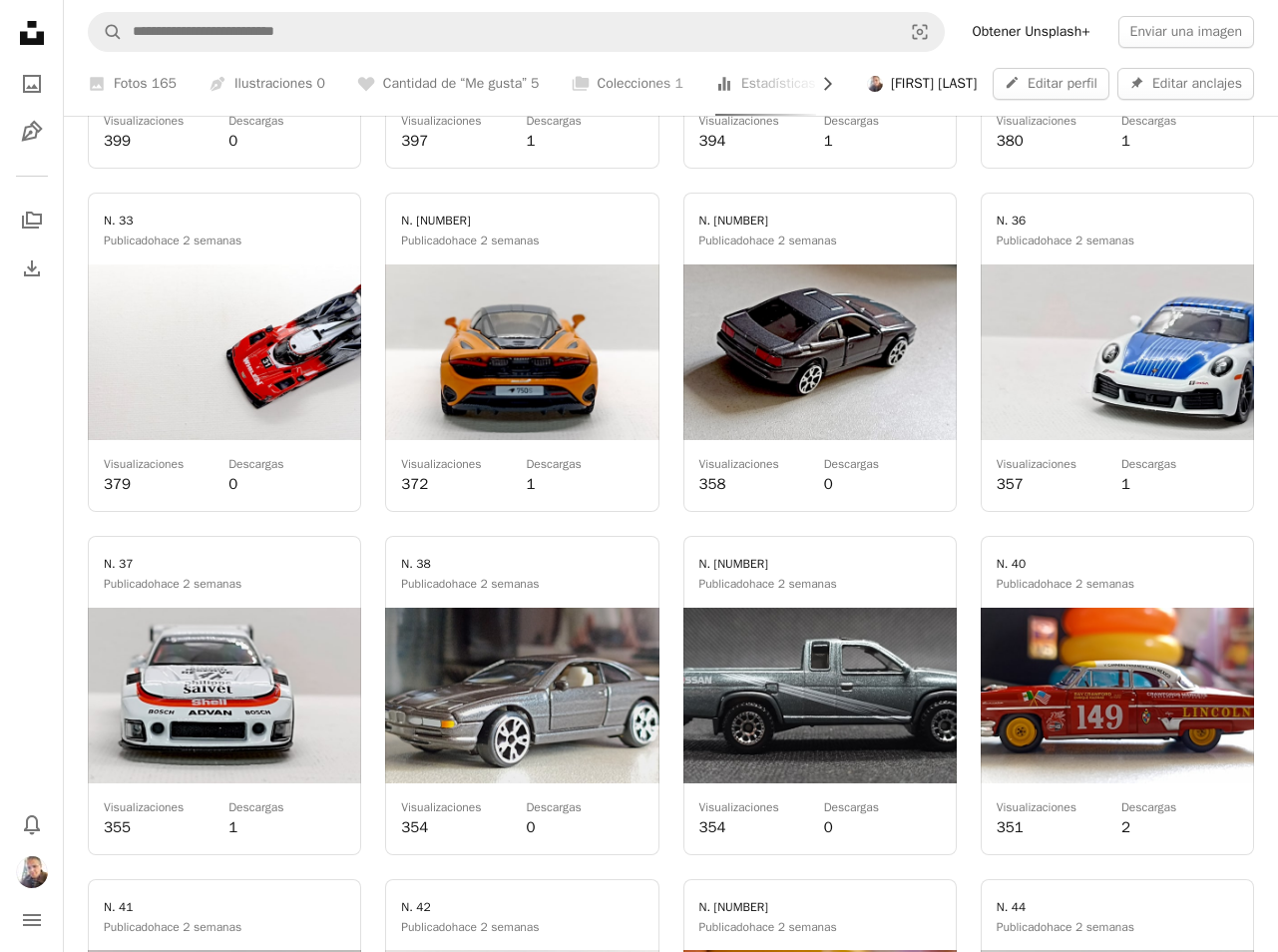 click at bounding box center [1117, 352] 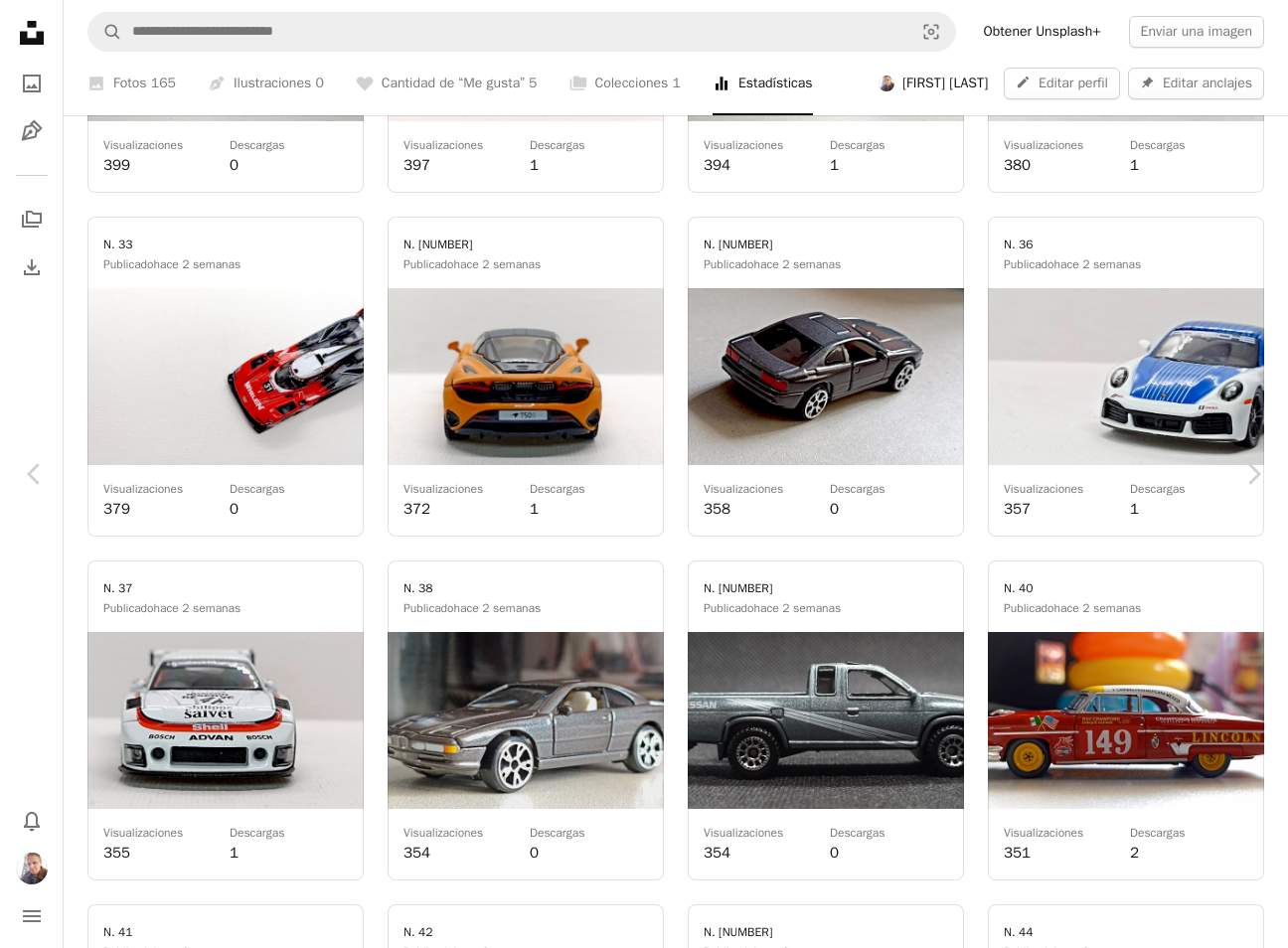 click on "An X shape" at bounding box center [20, 20] 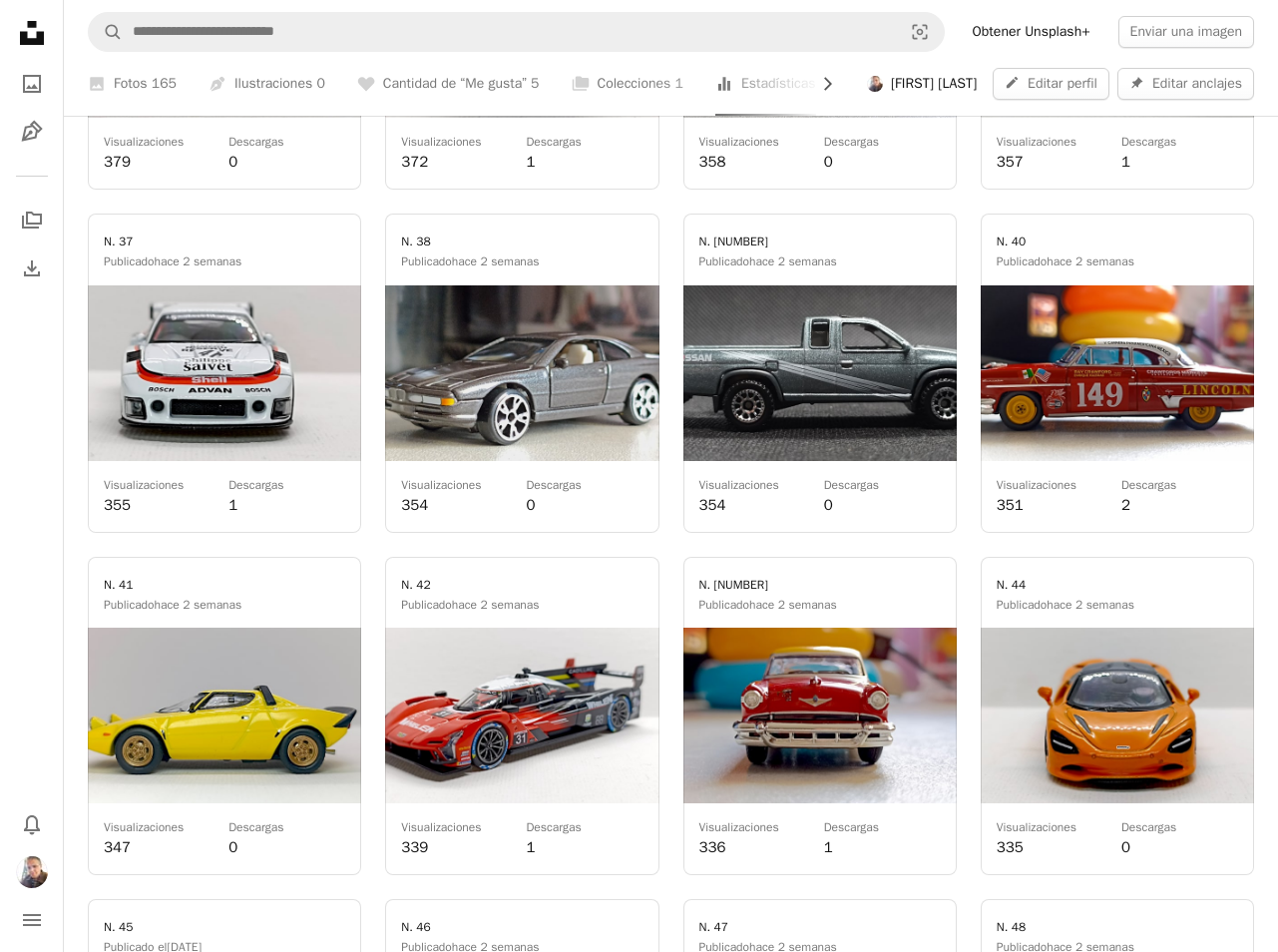 scroll, scrollTop: 5117, scrollLeft: 0, axis: vertical 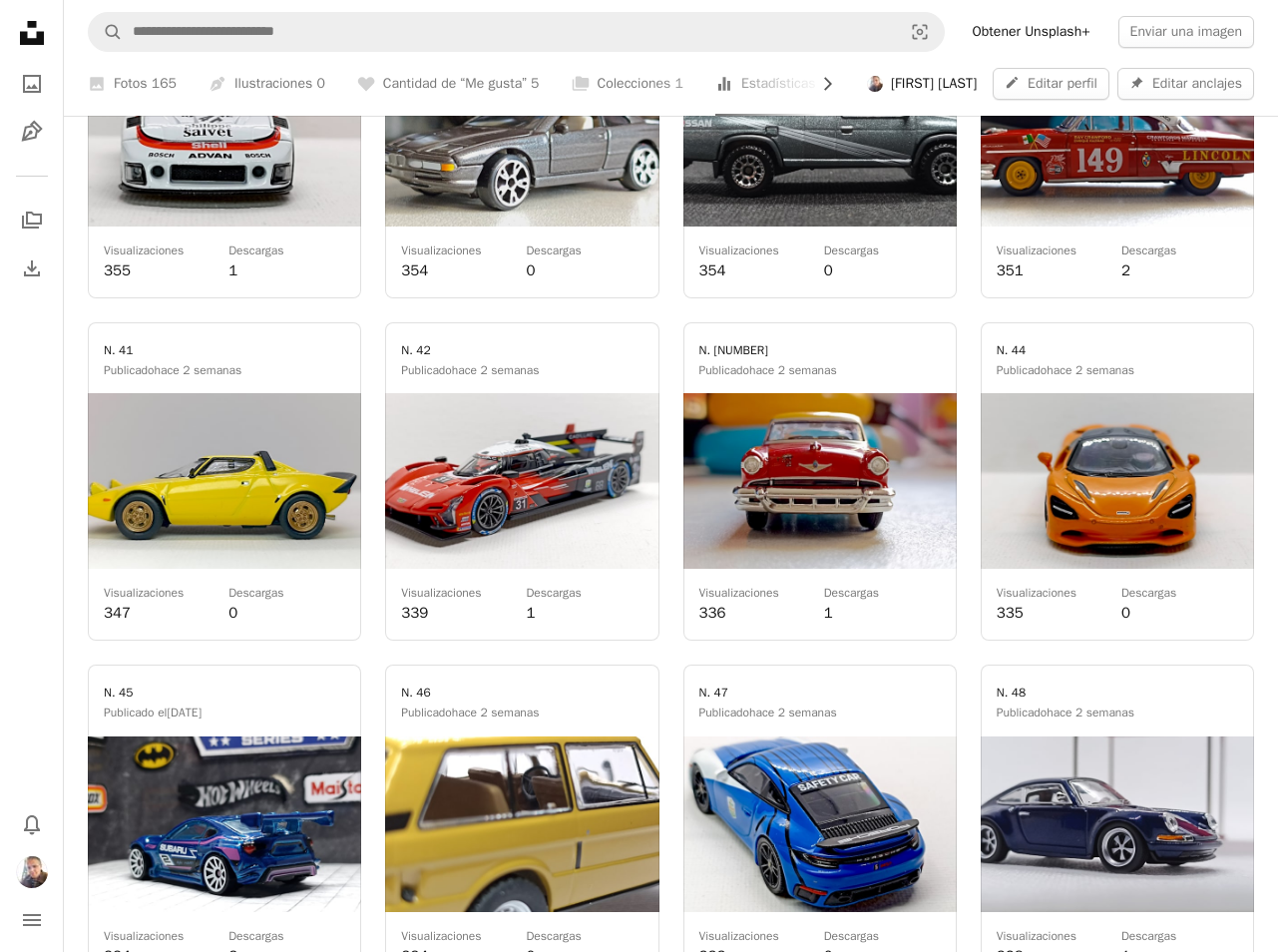click at bounding box center [224, 482] 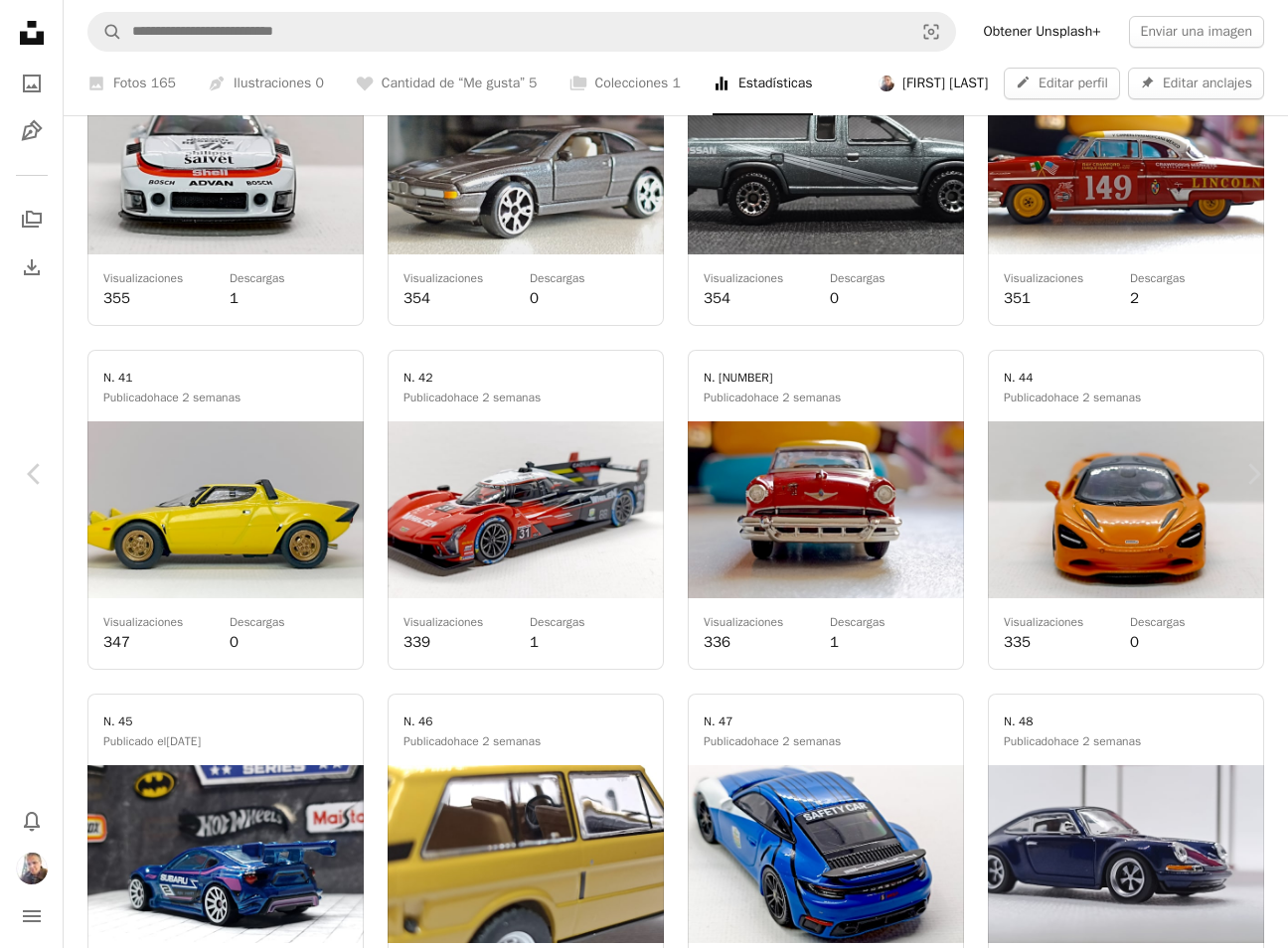 click at bounding box center [644, 3493] 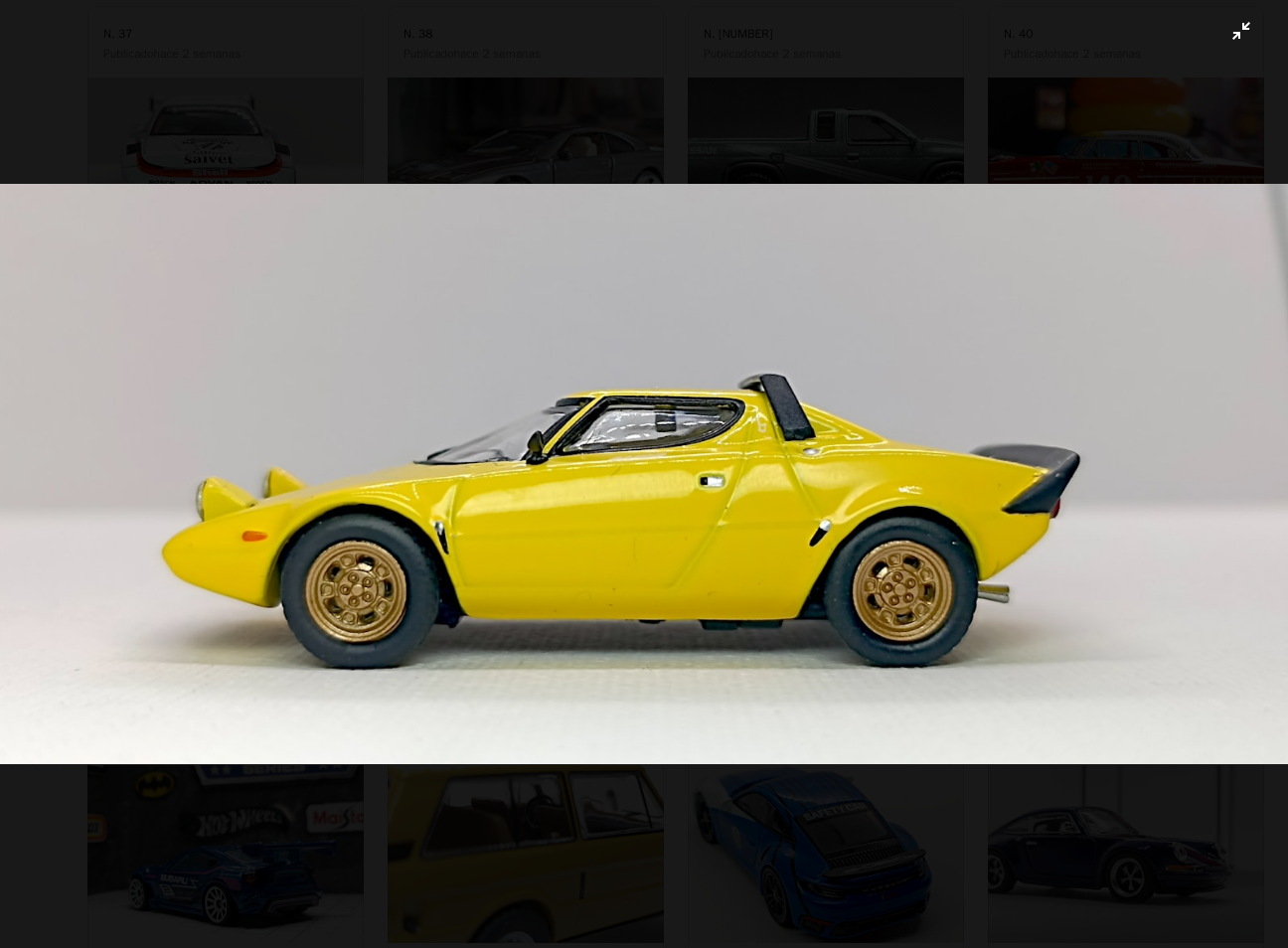 click at bounding box center [644, 474] 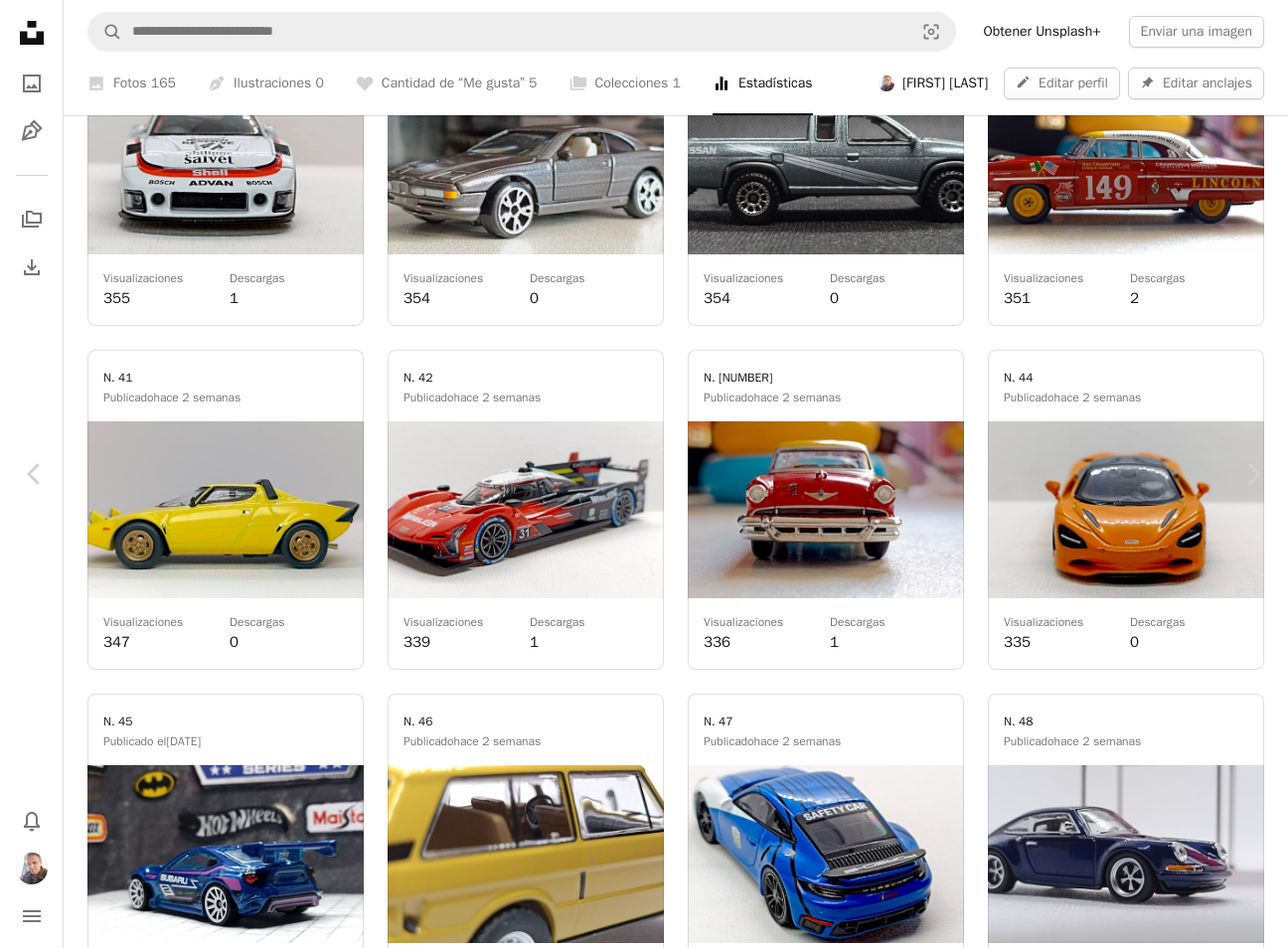 click on "An X shape" at bounding box center [20, 20] 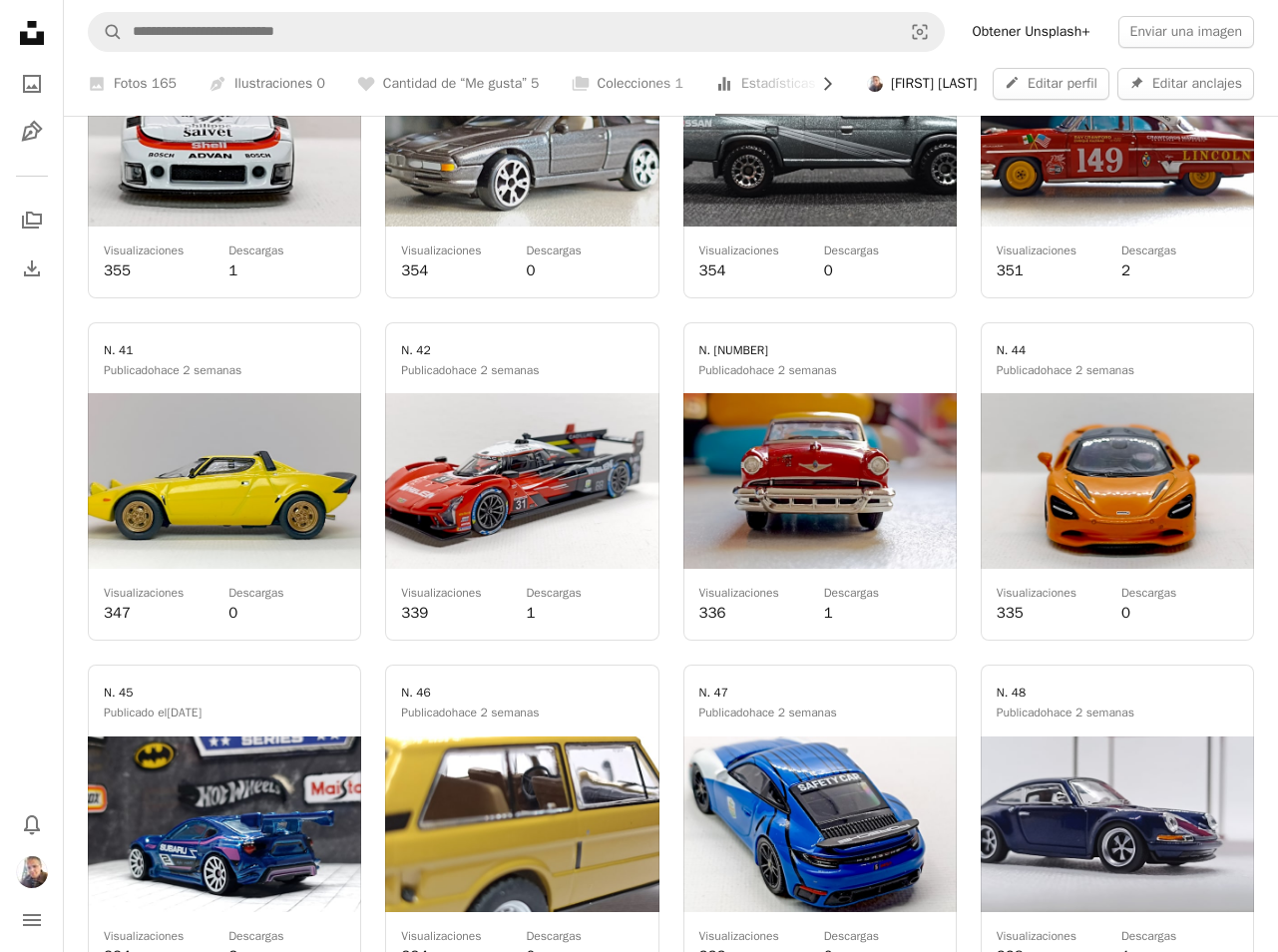 scroll, scrollTop: 5372, scrollLeft: 0, axis: vertical 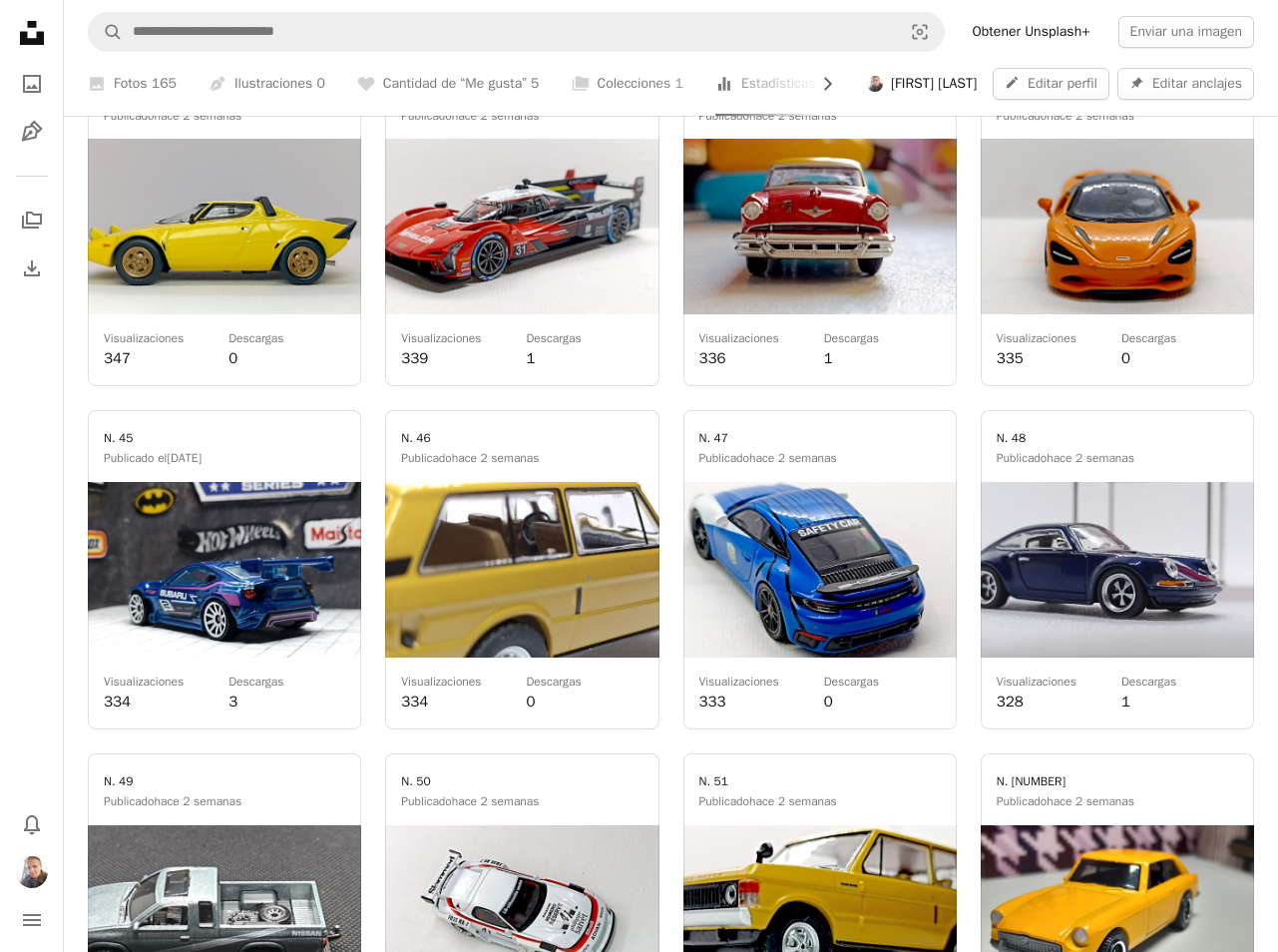 click at bounding box center (522, 570) 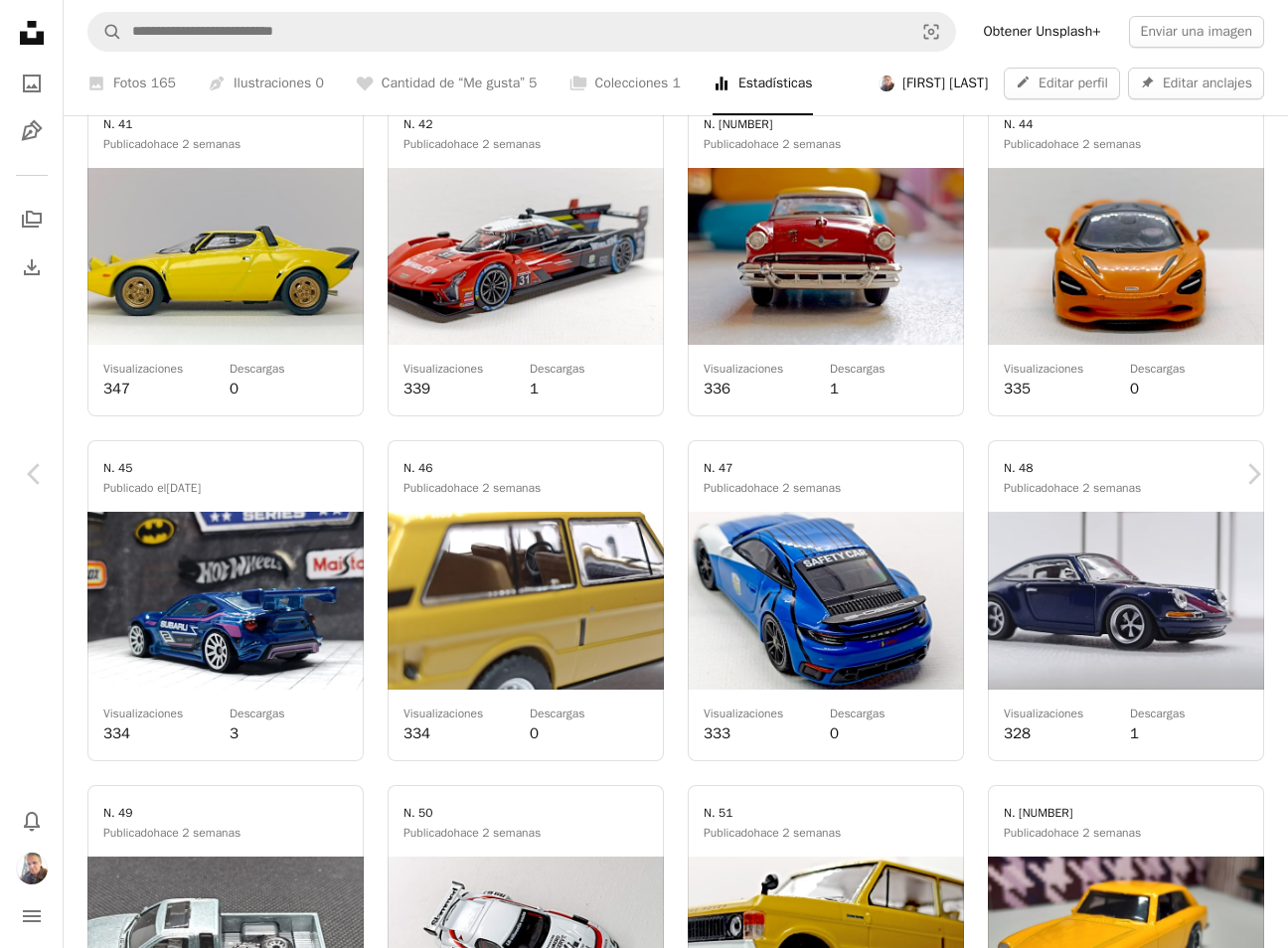 click on "An X shape" at bounding box center (20, 20) 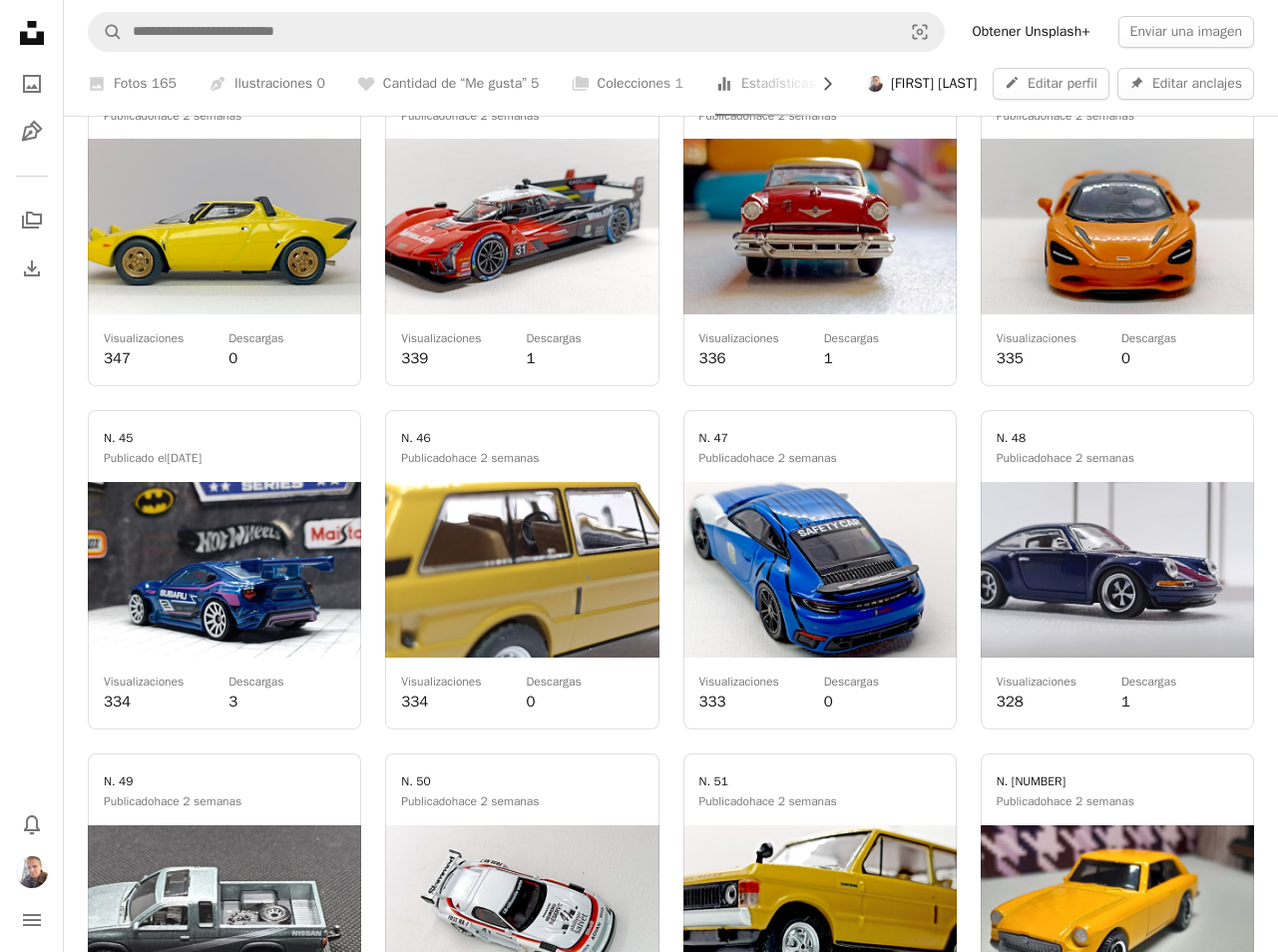 click at bounding box center (820, 228) 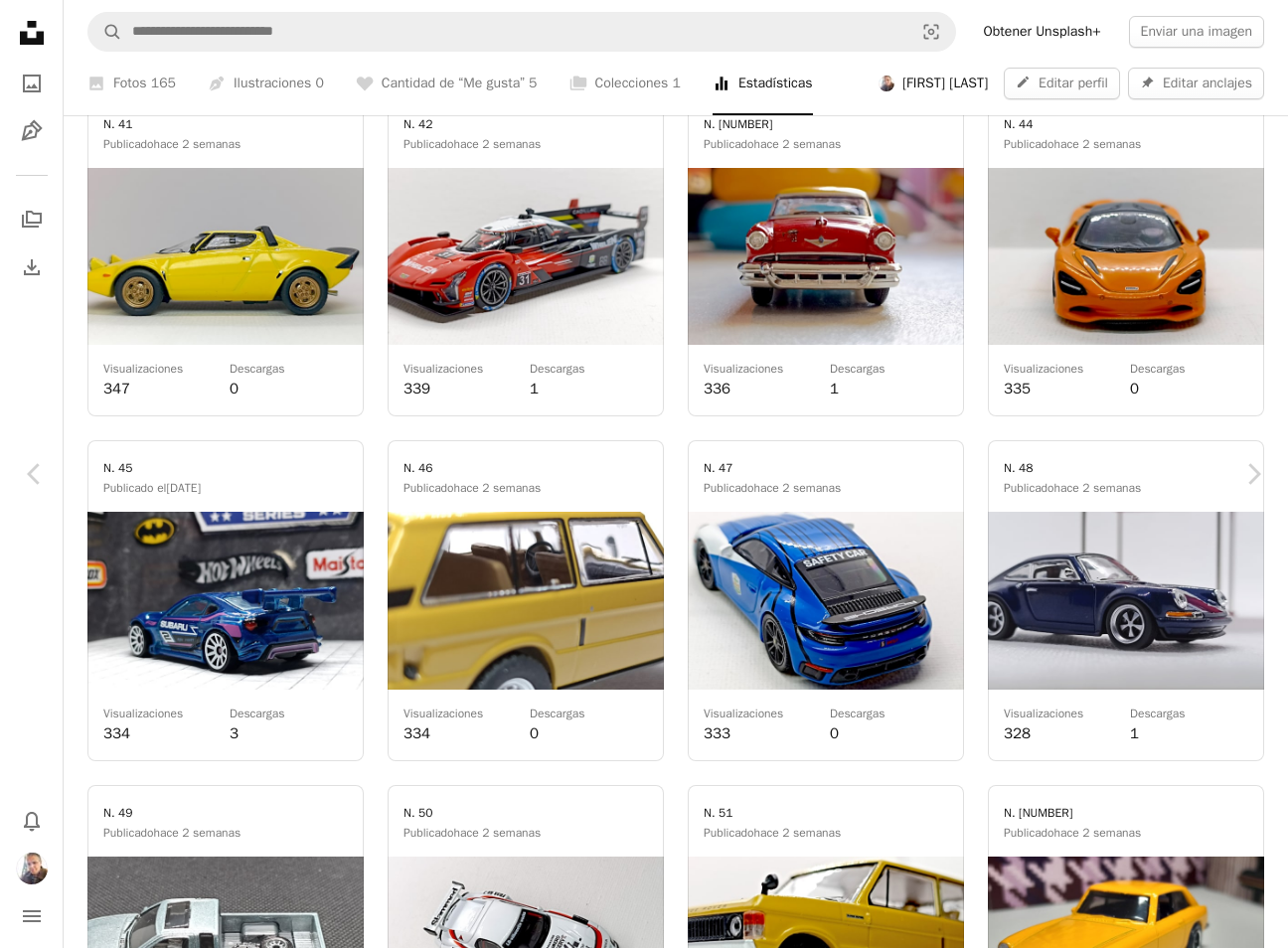 click on "An X shape" at bounding box center (20, 20) 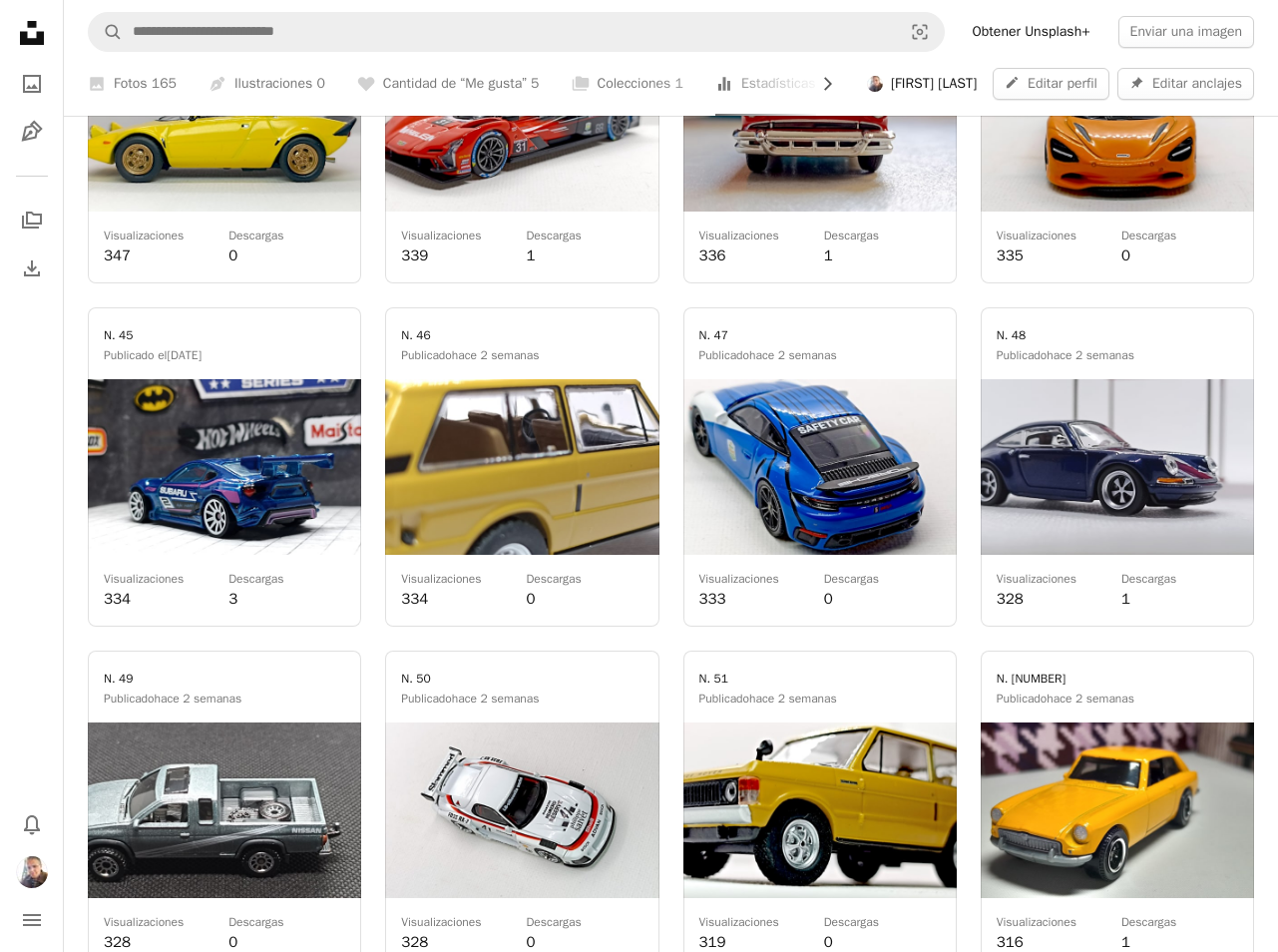 scroll, scrollTop: 5729, scrollLeft: 0, axis: vertical 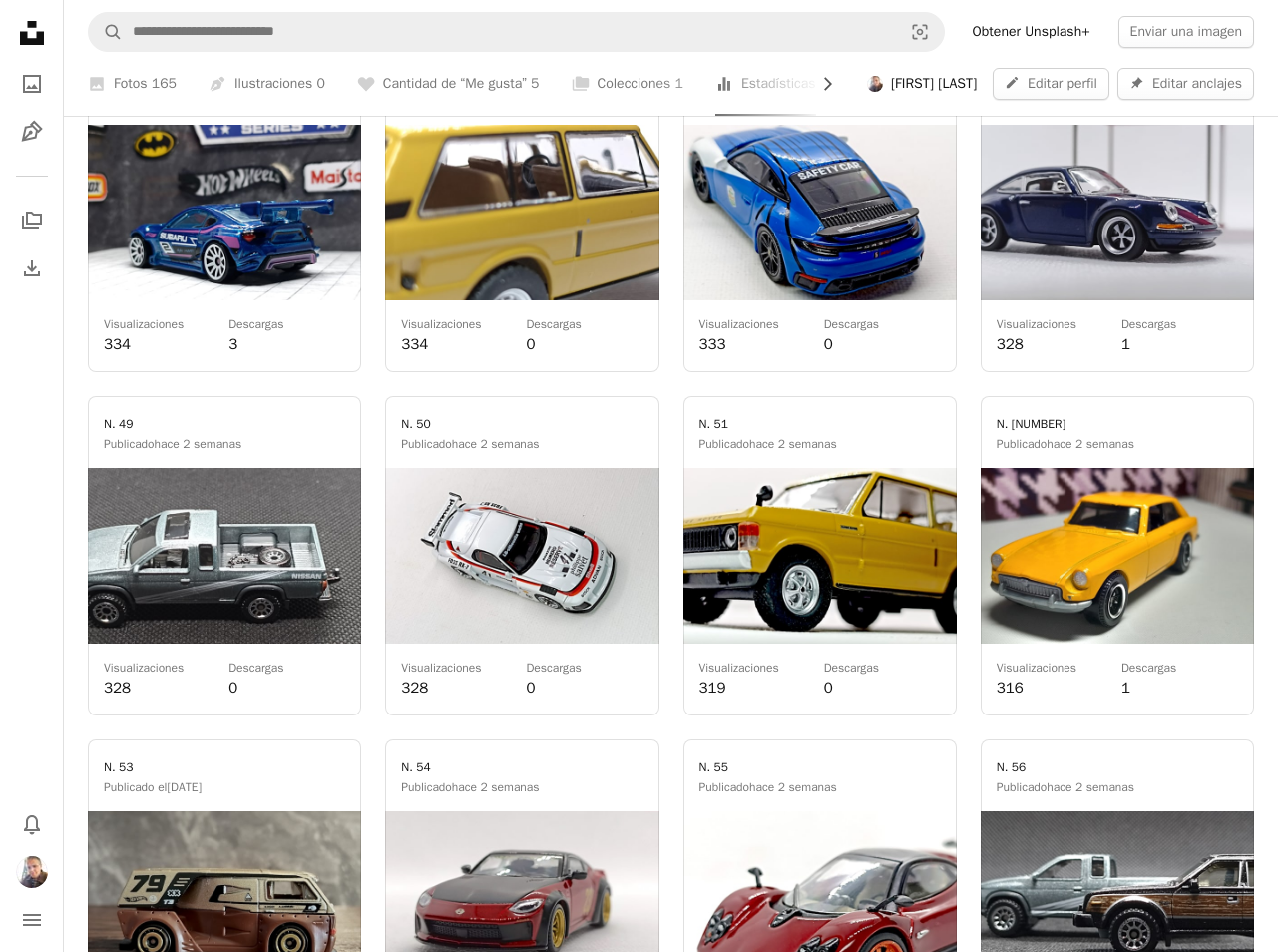 click at bounding box center (1117, 213) 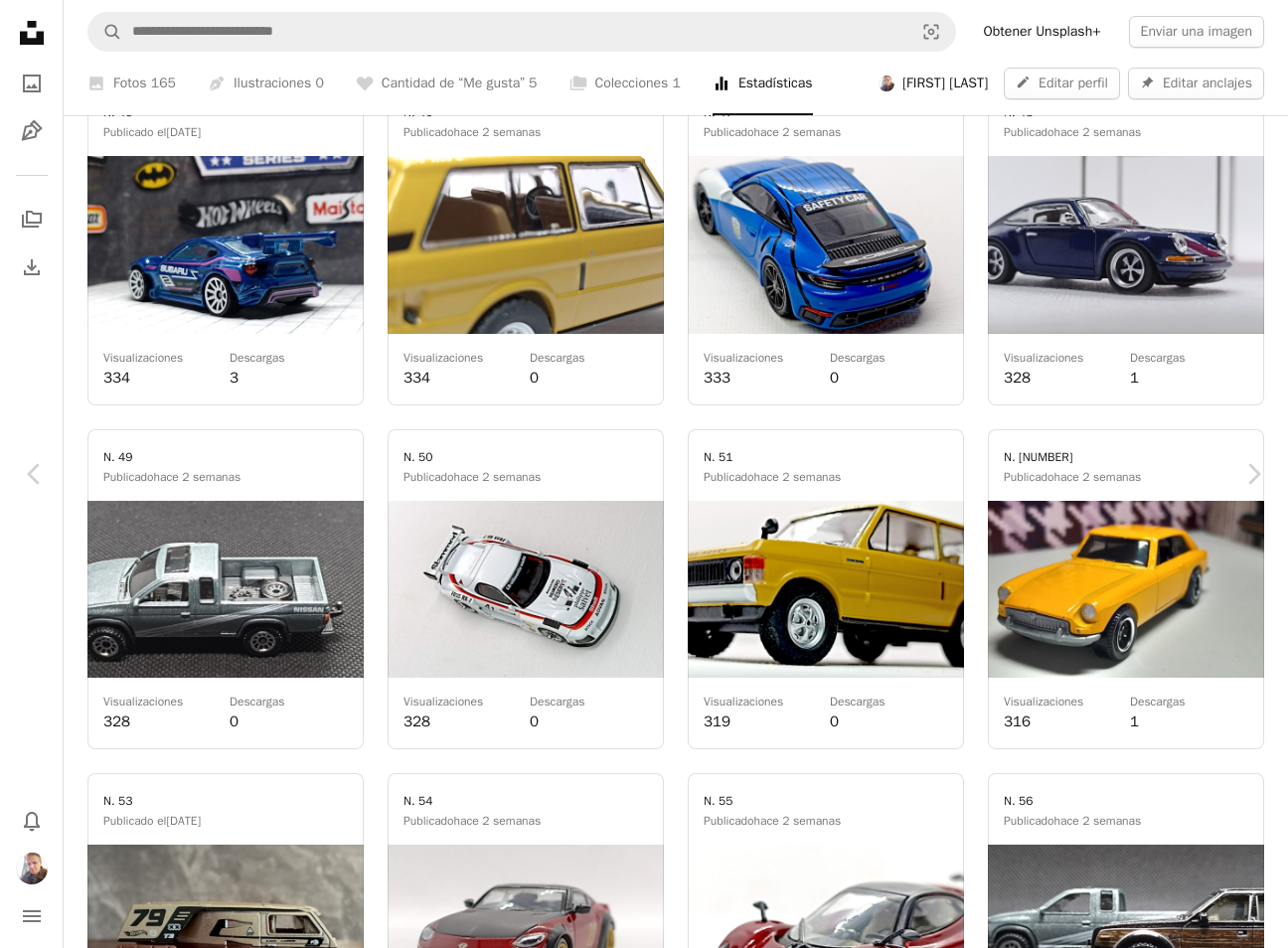 click on "An X shape" at bounding box center [20, 20] 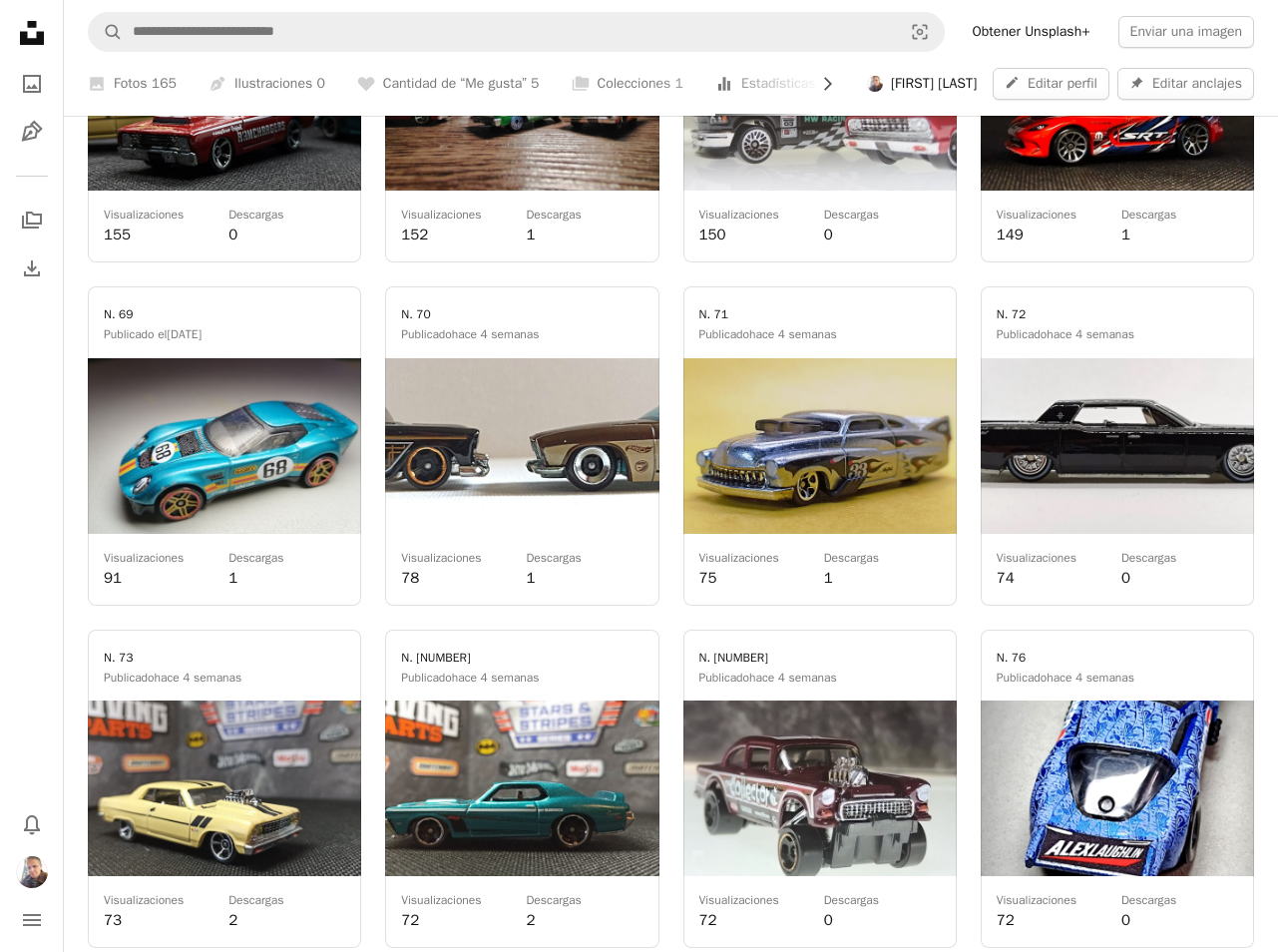scroll, scrollTop: 7747, scrollLeft: 0, axis: vertical 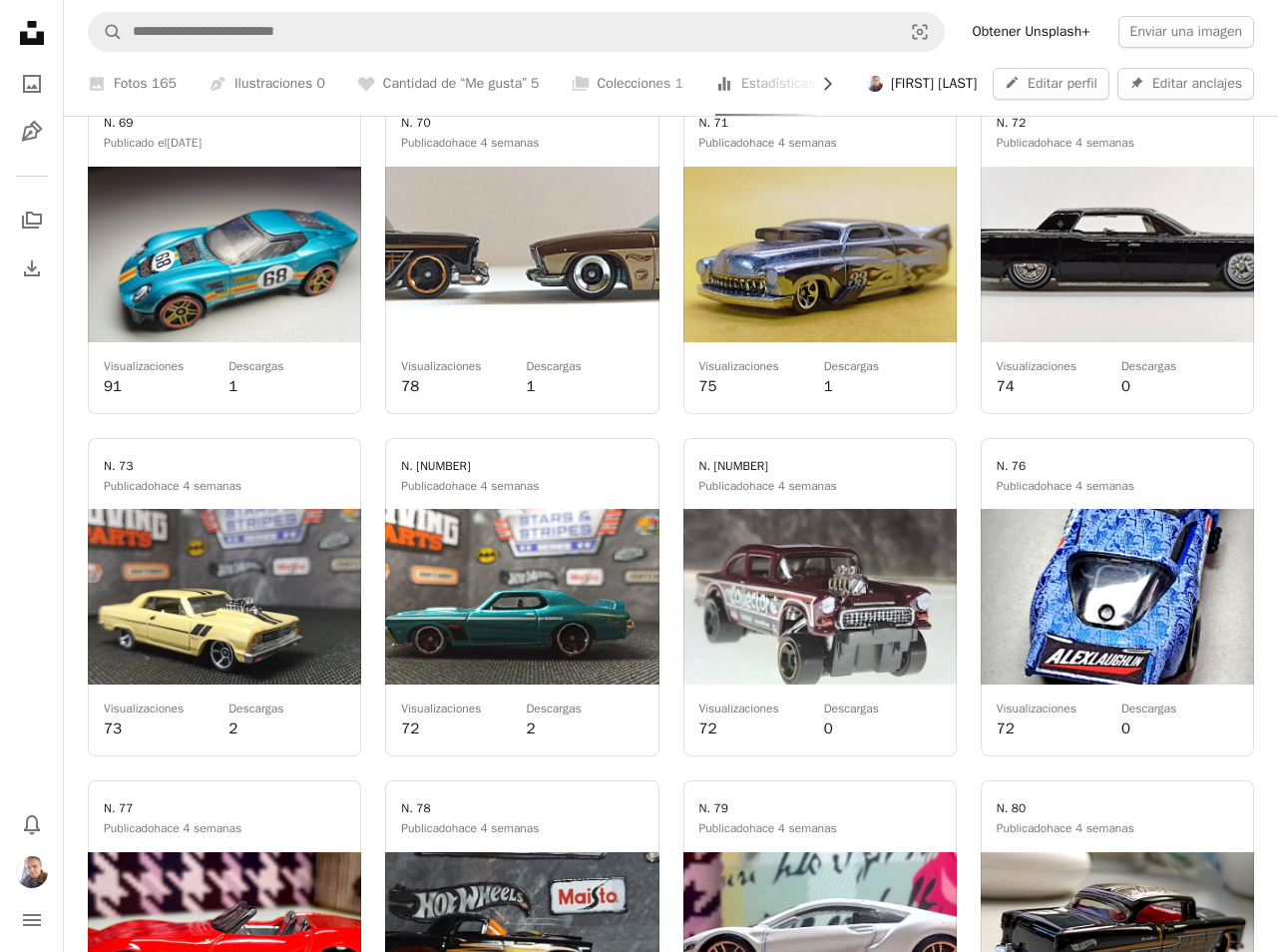 click at bounding box center (820, 254) 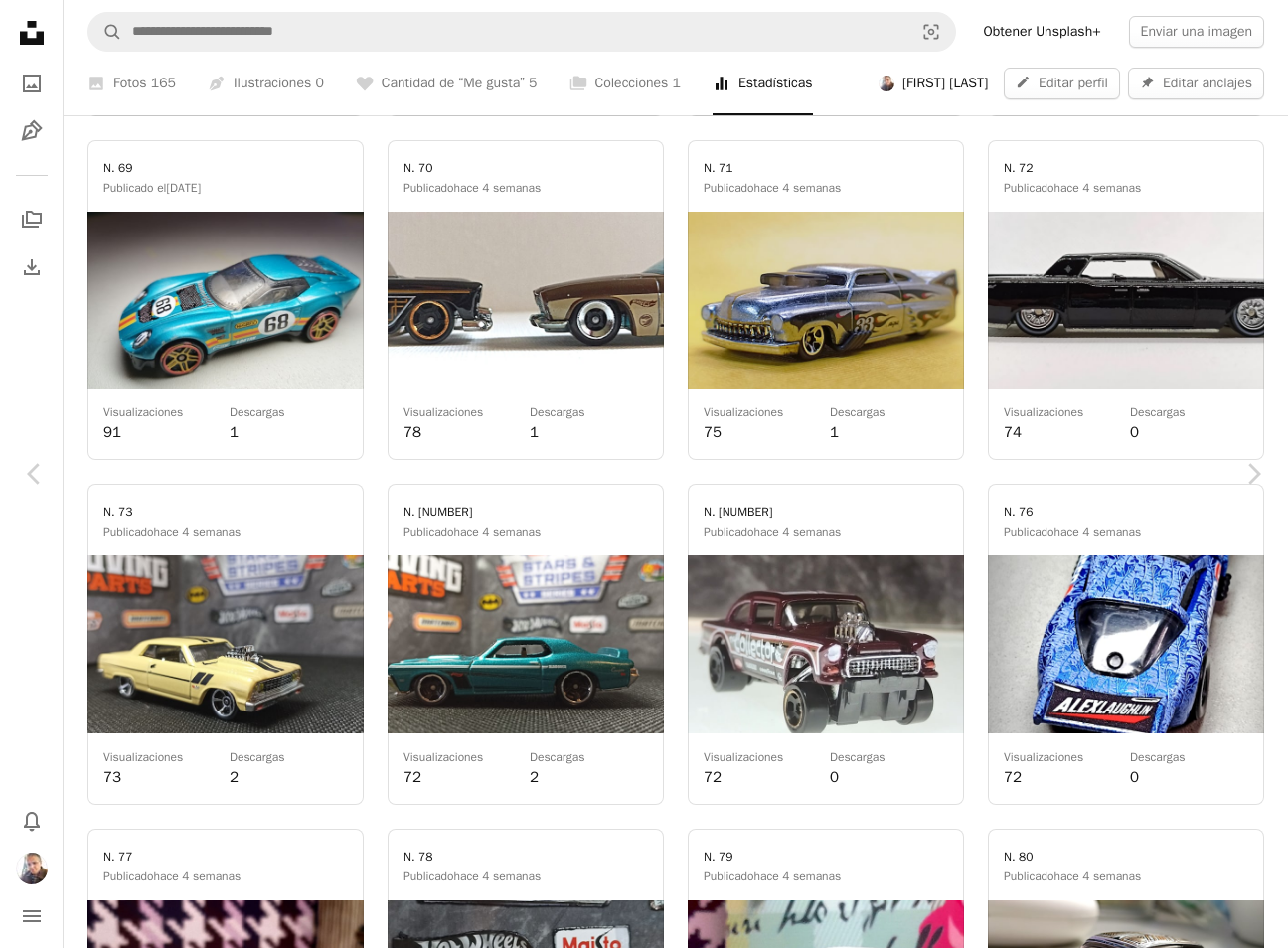 click on "An X shape" at bounding box center (20, 20) 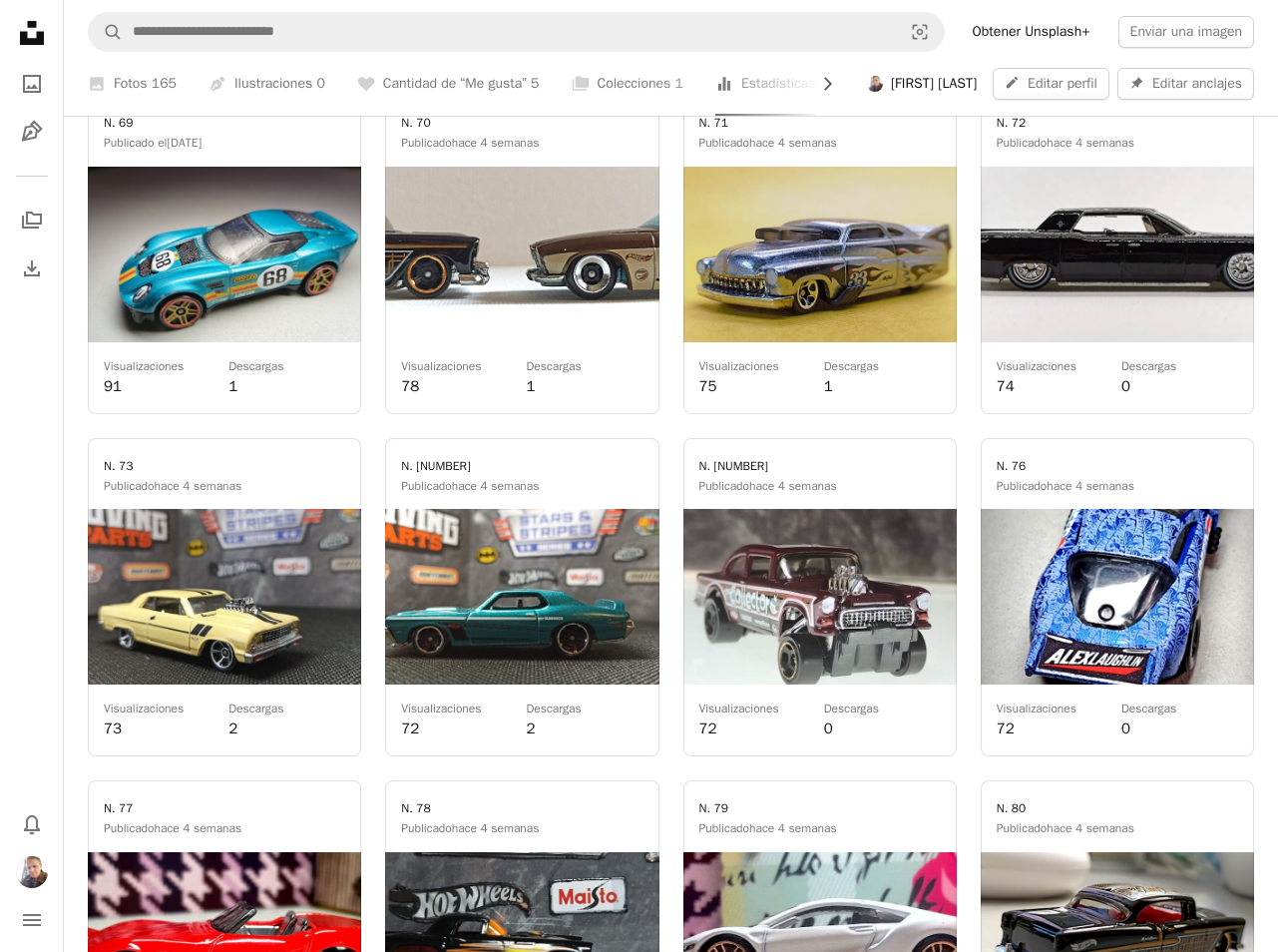 click at bounding box center [1117, 598] 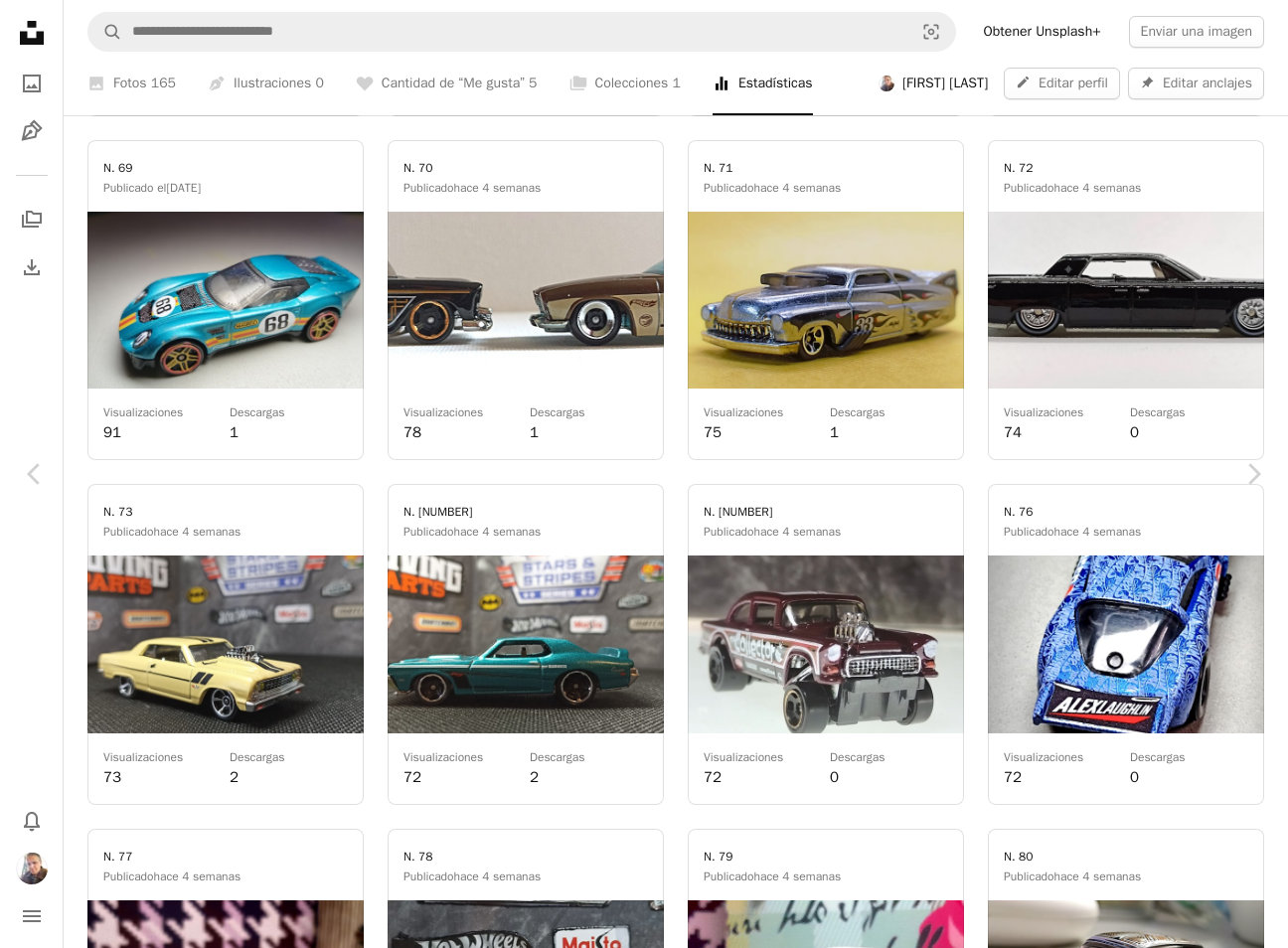 click on "An X shape" at bounding box center [20, 20] 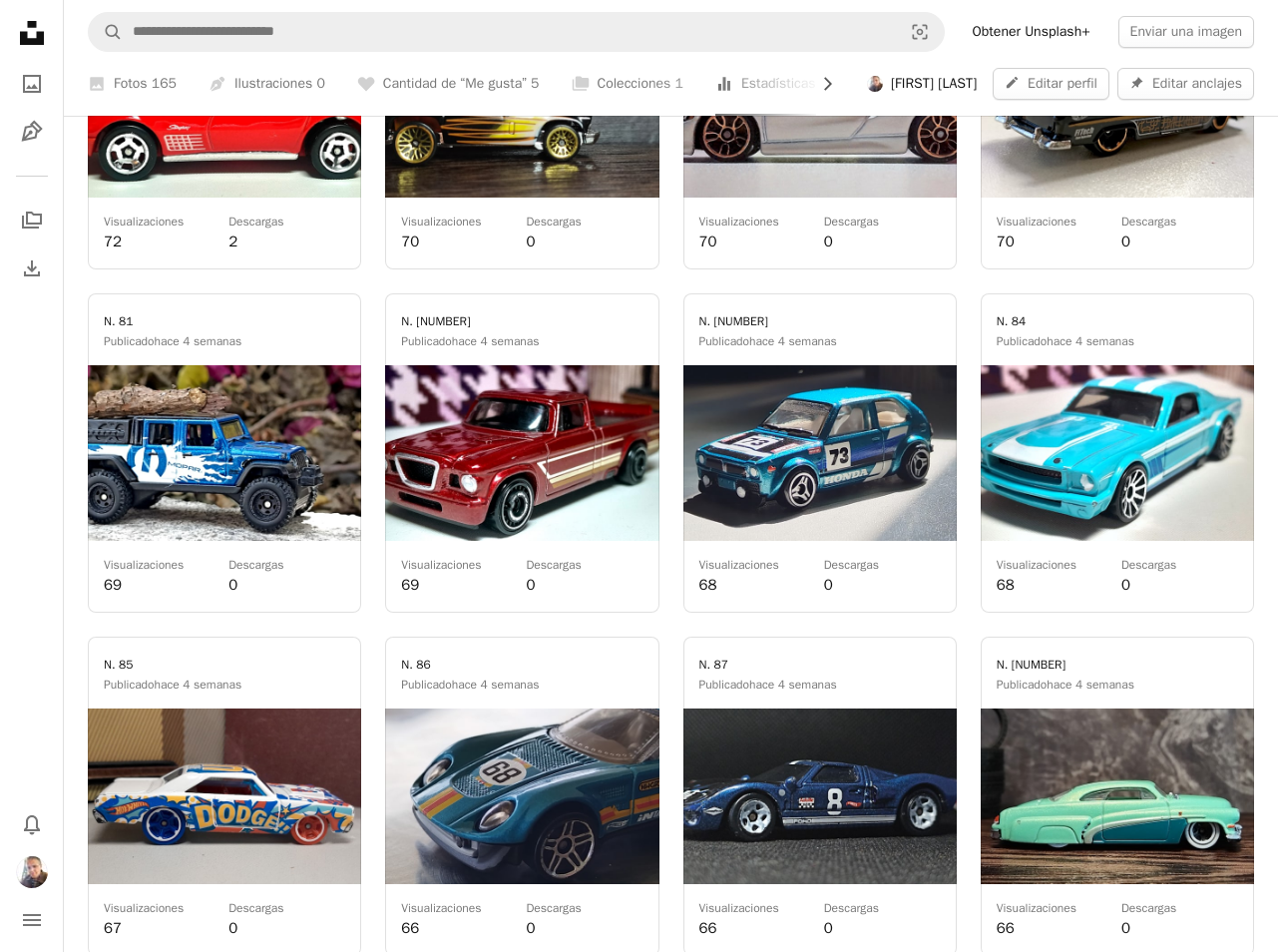 scroll, scrollTop: 8626, scrollLeft: 0, axis: vertical 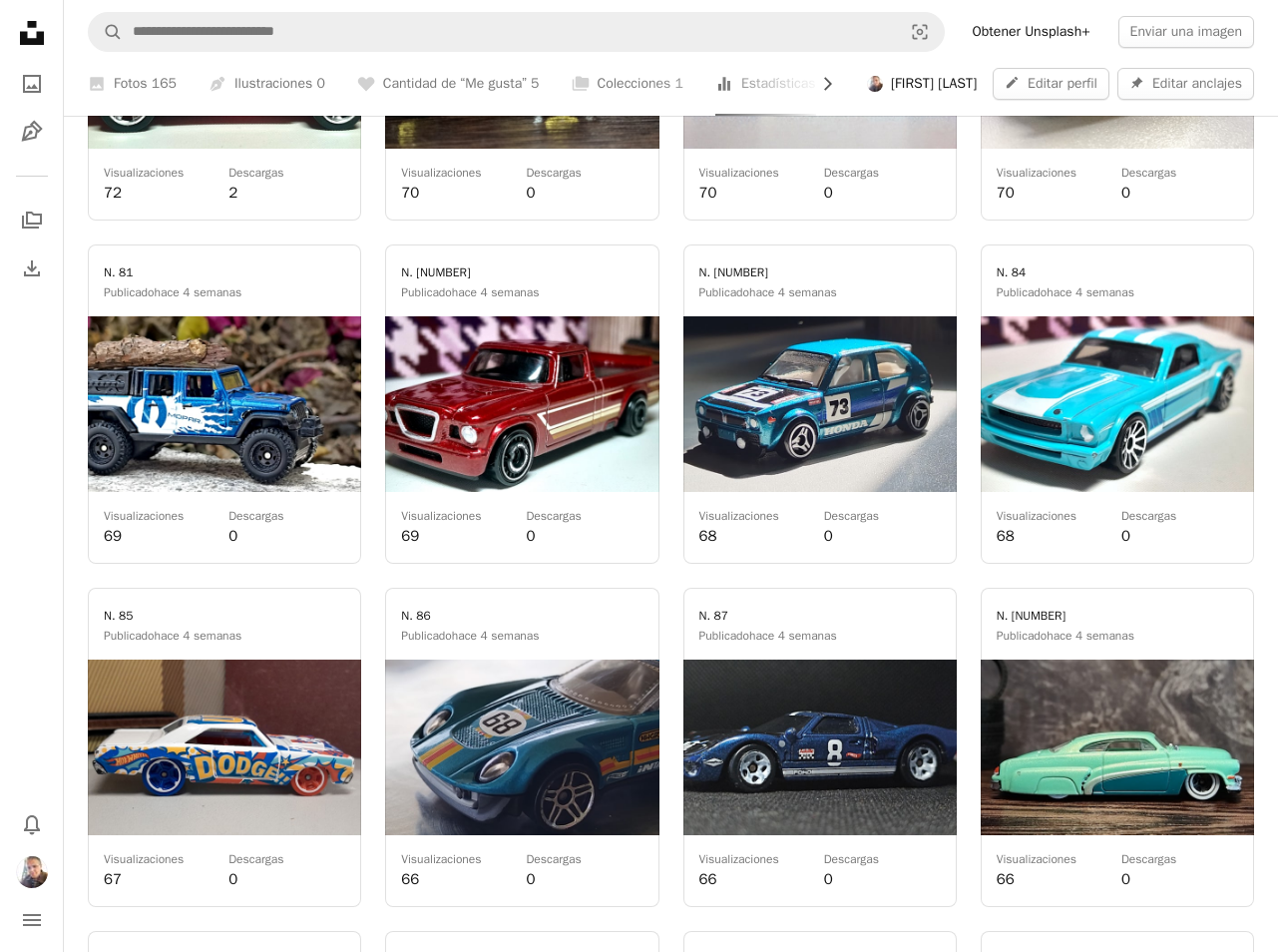 click at bounding box center [522, 747] 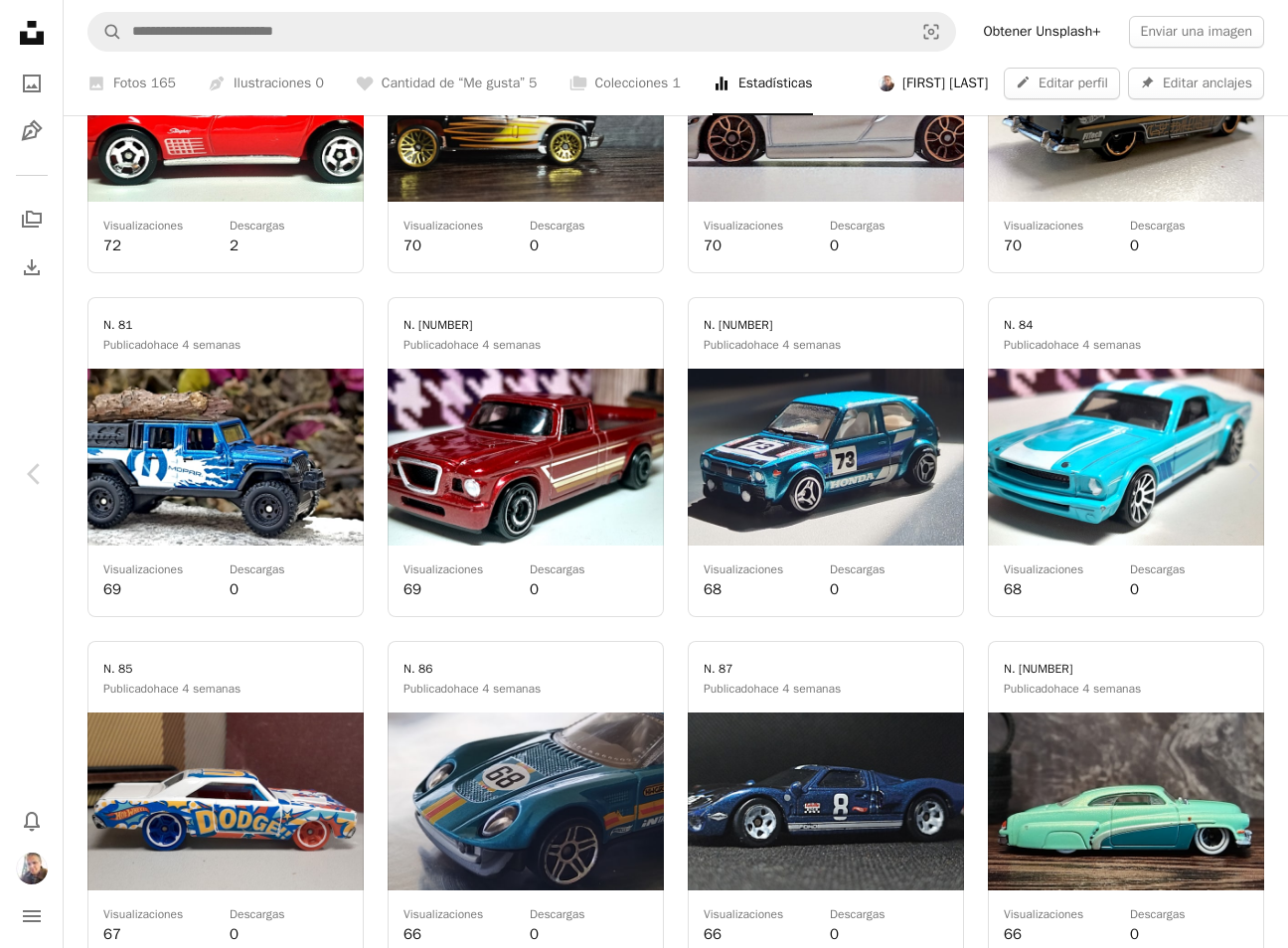 click on "An X shape" at bounding box center [20, 20] 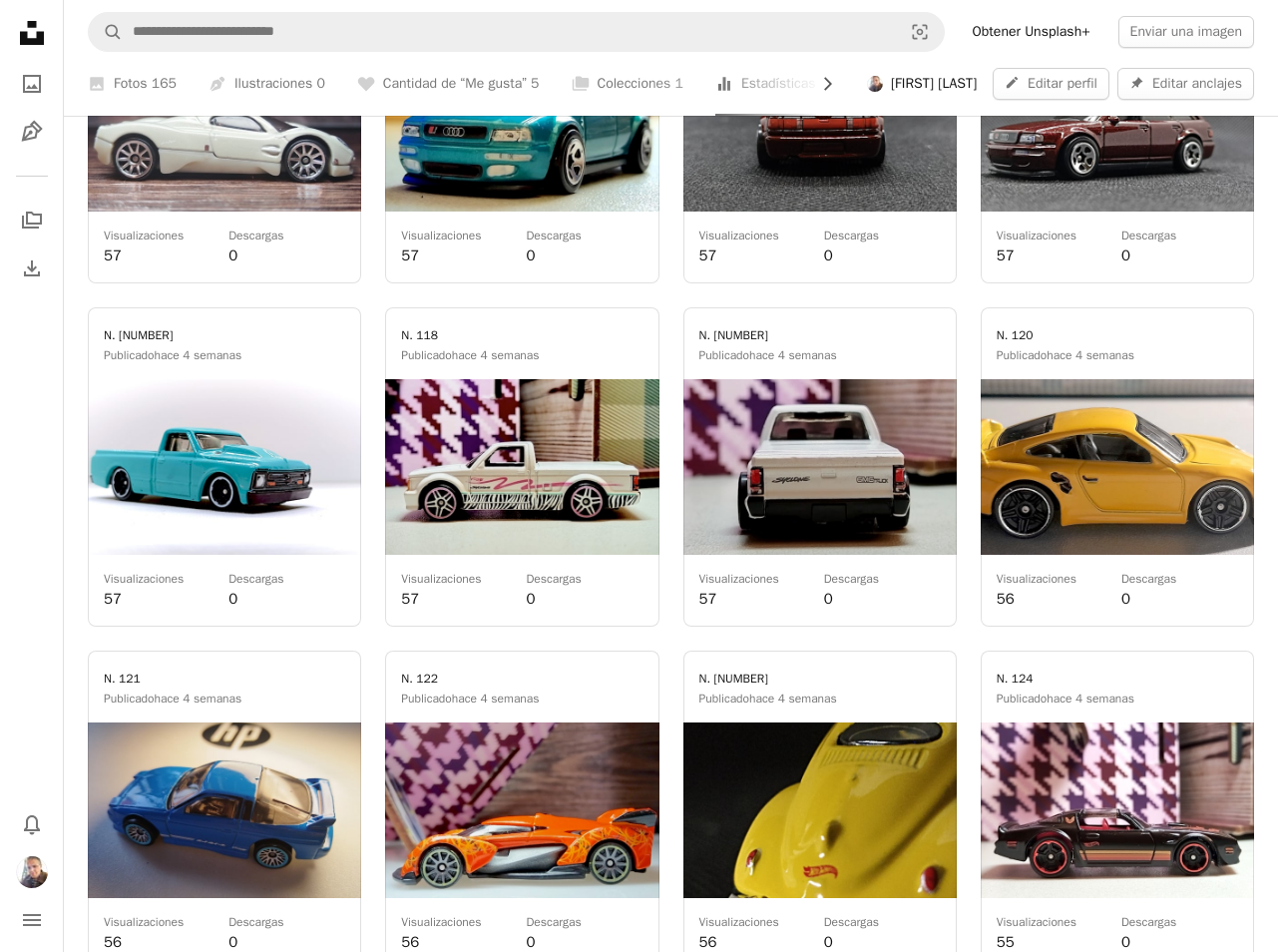 scroll, scrollTop: 11686, scrollLeft: 0, axis: vertical 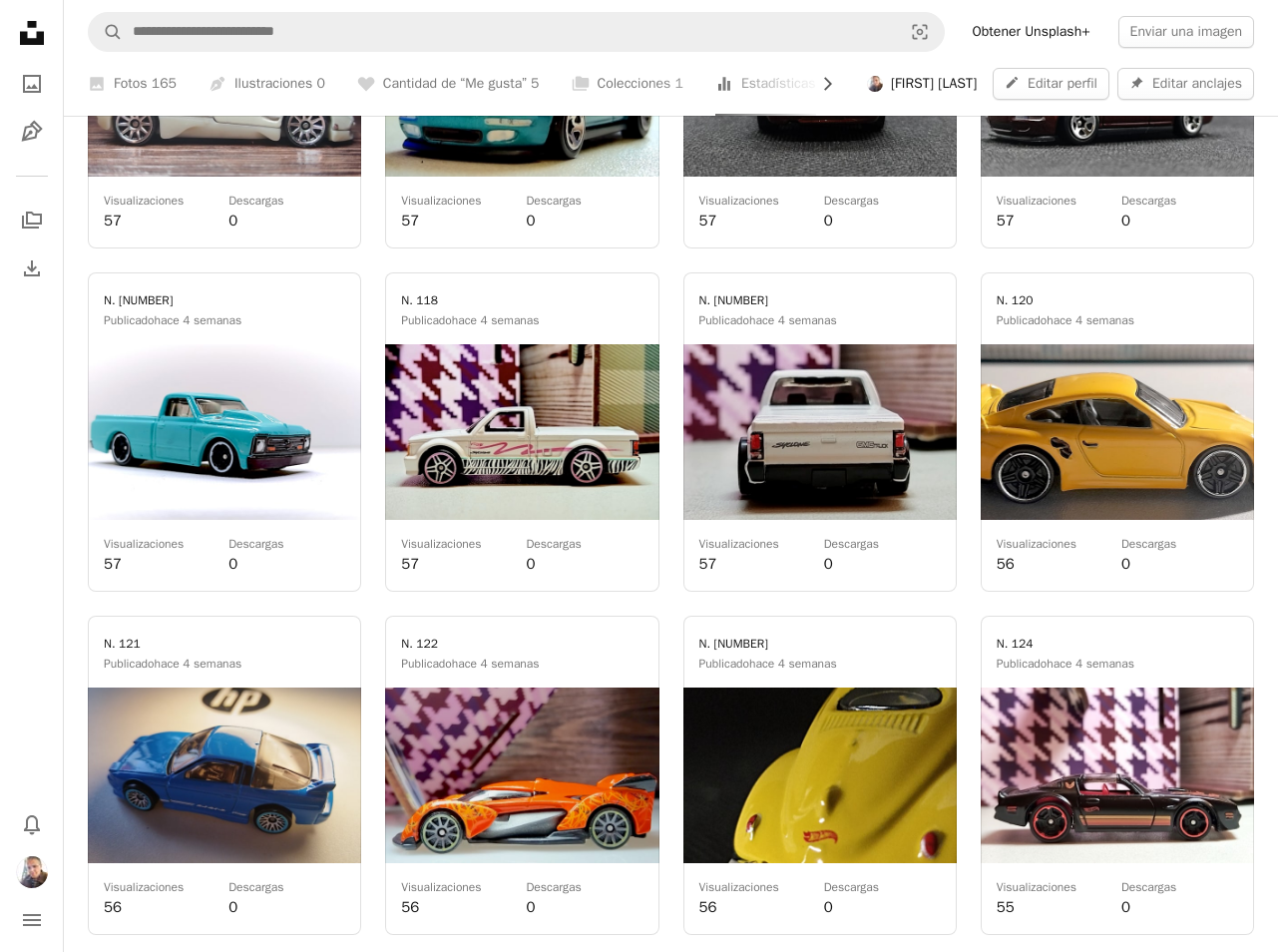 click at bounding box center [224, 775] 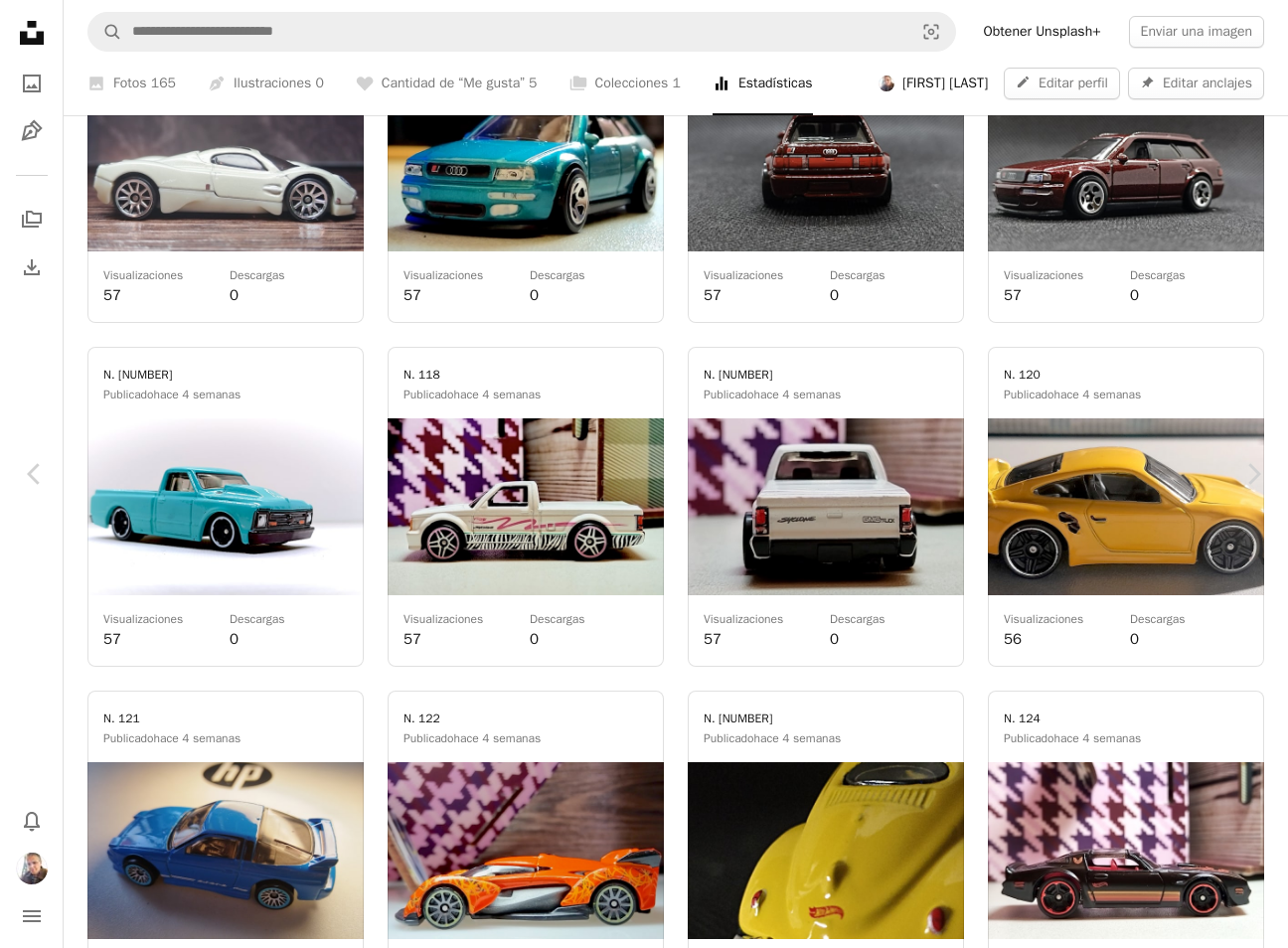 type 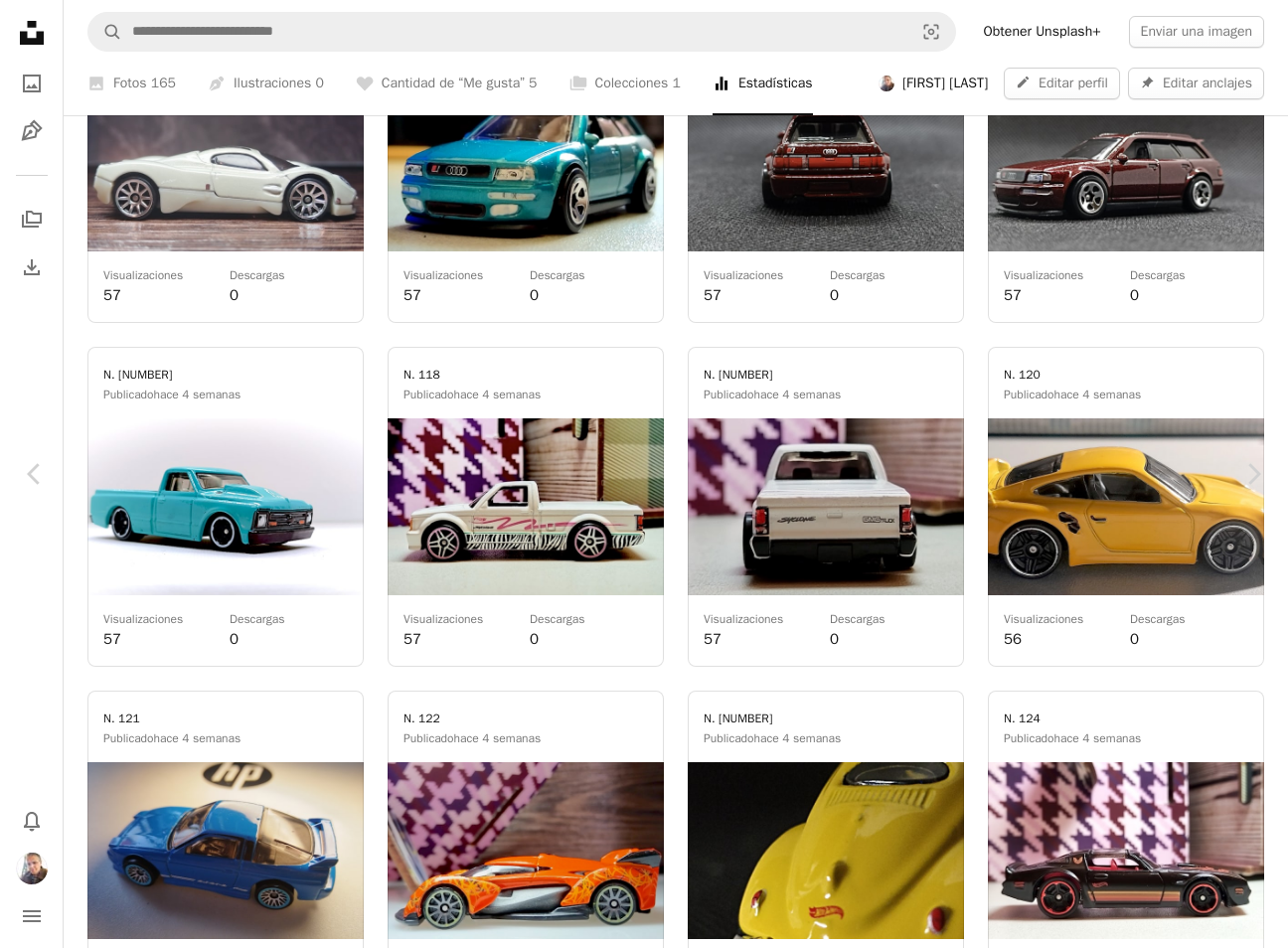 click on "An X shape" at bounding box center [20, 20] 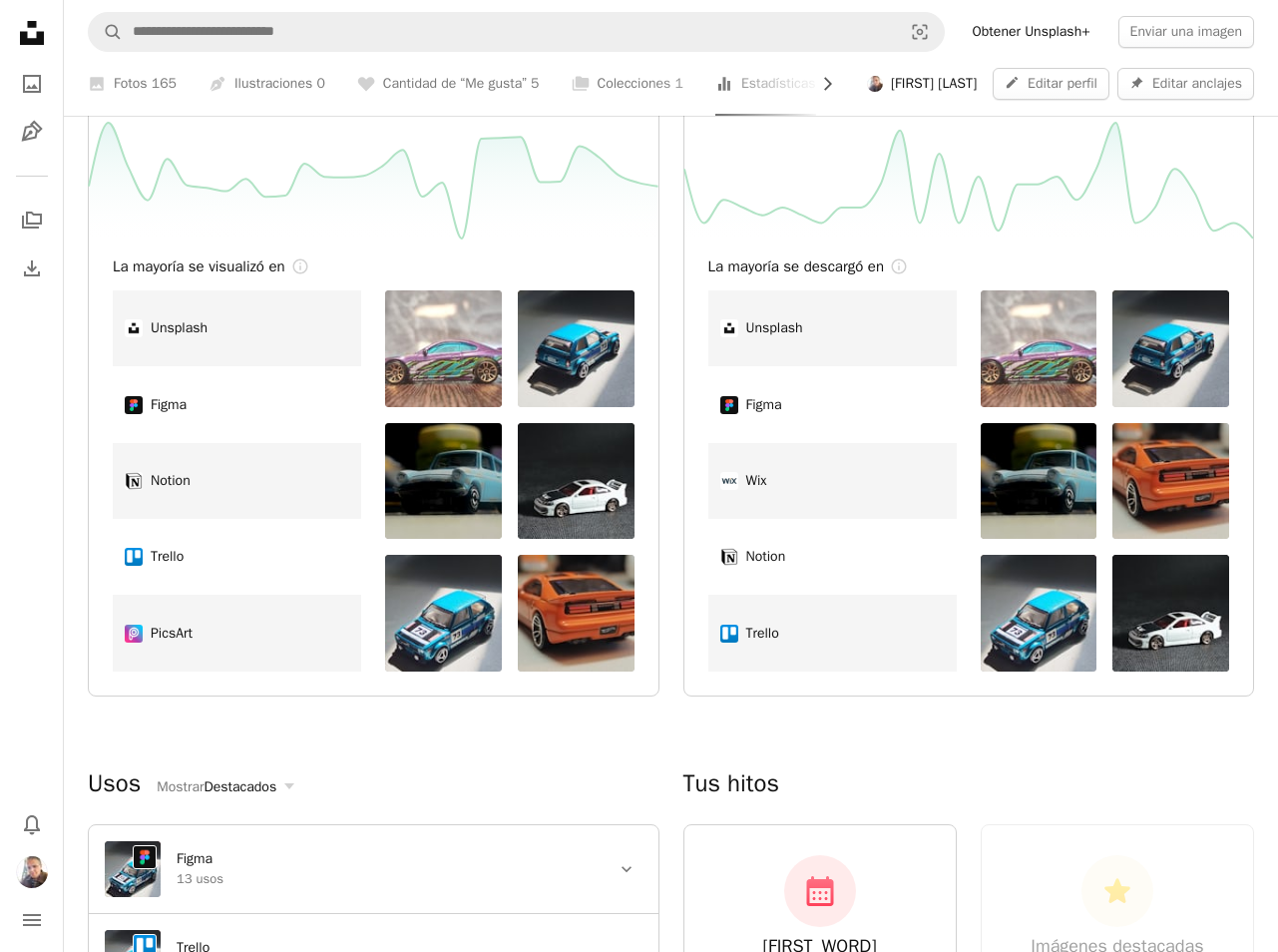 scroll, scrollTop: 1277, scrollLeft: 0, axis: vertical 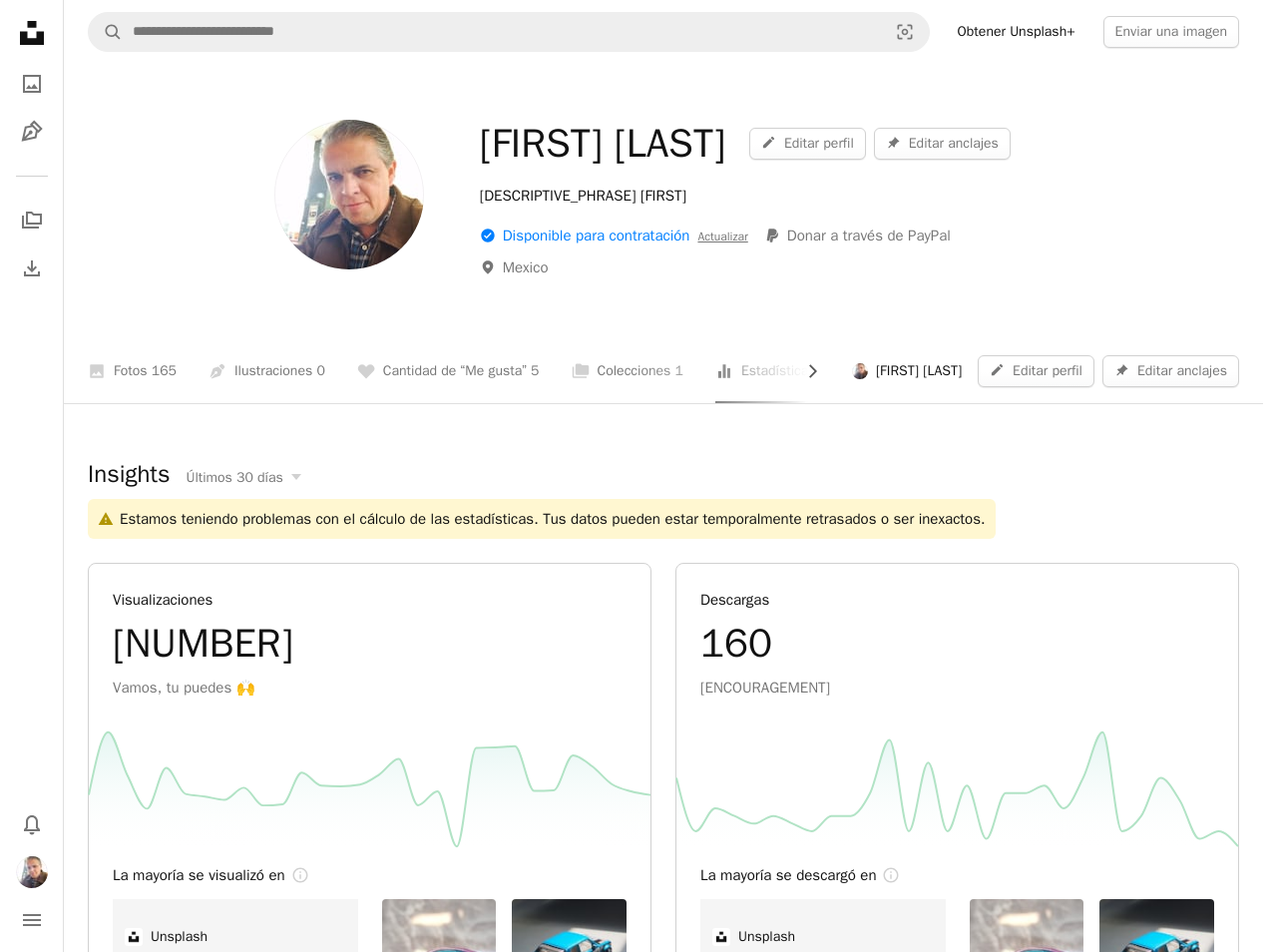click on "Visualizaciones" at bounding box center [368, 1964] 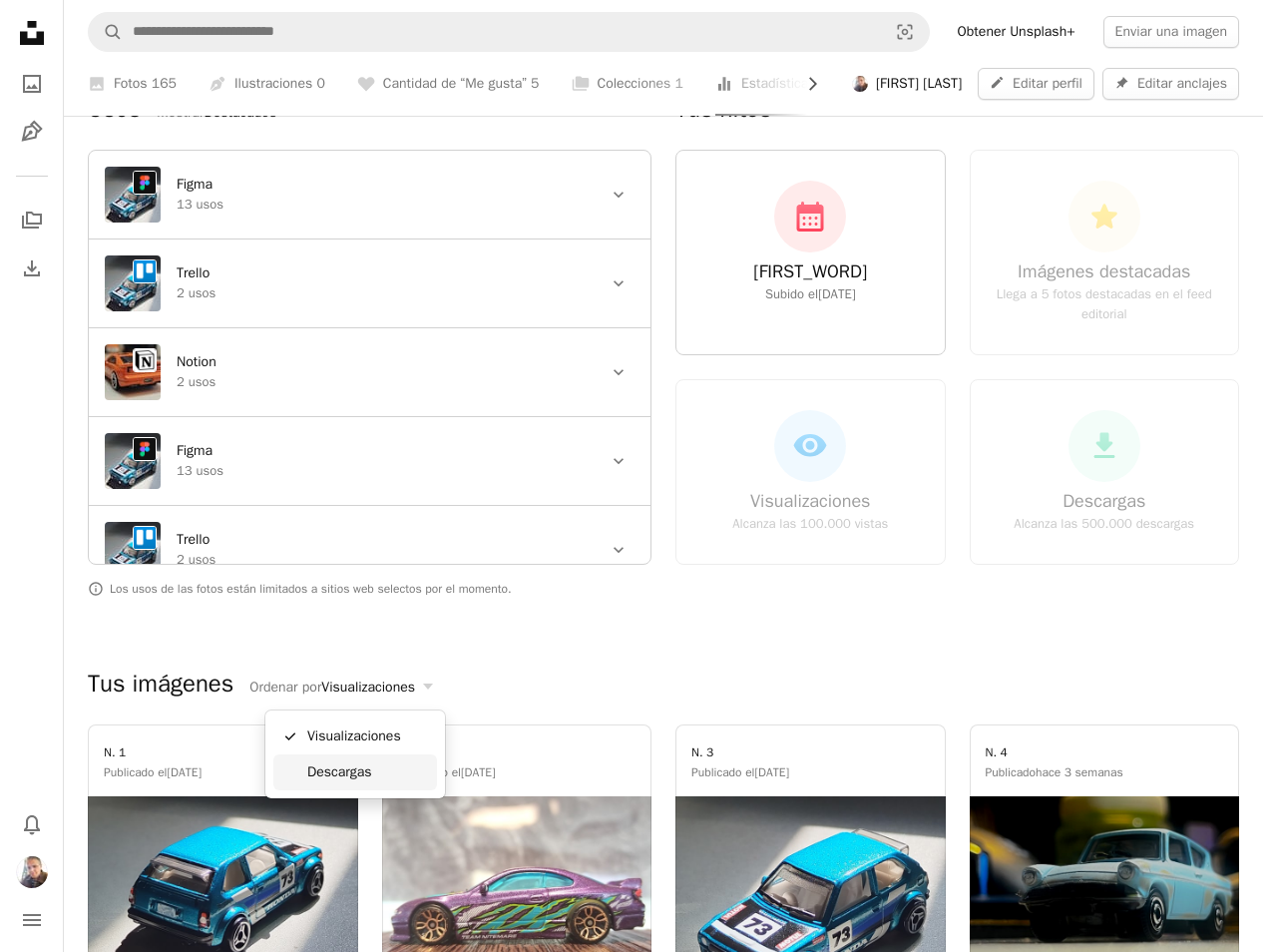click on "Descargas" at bounding box center (368, 772) 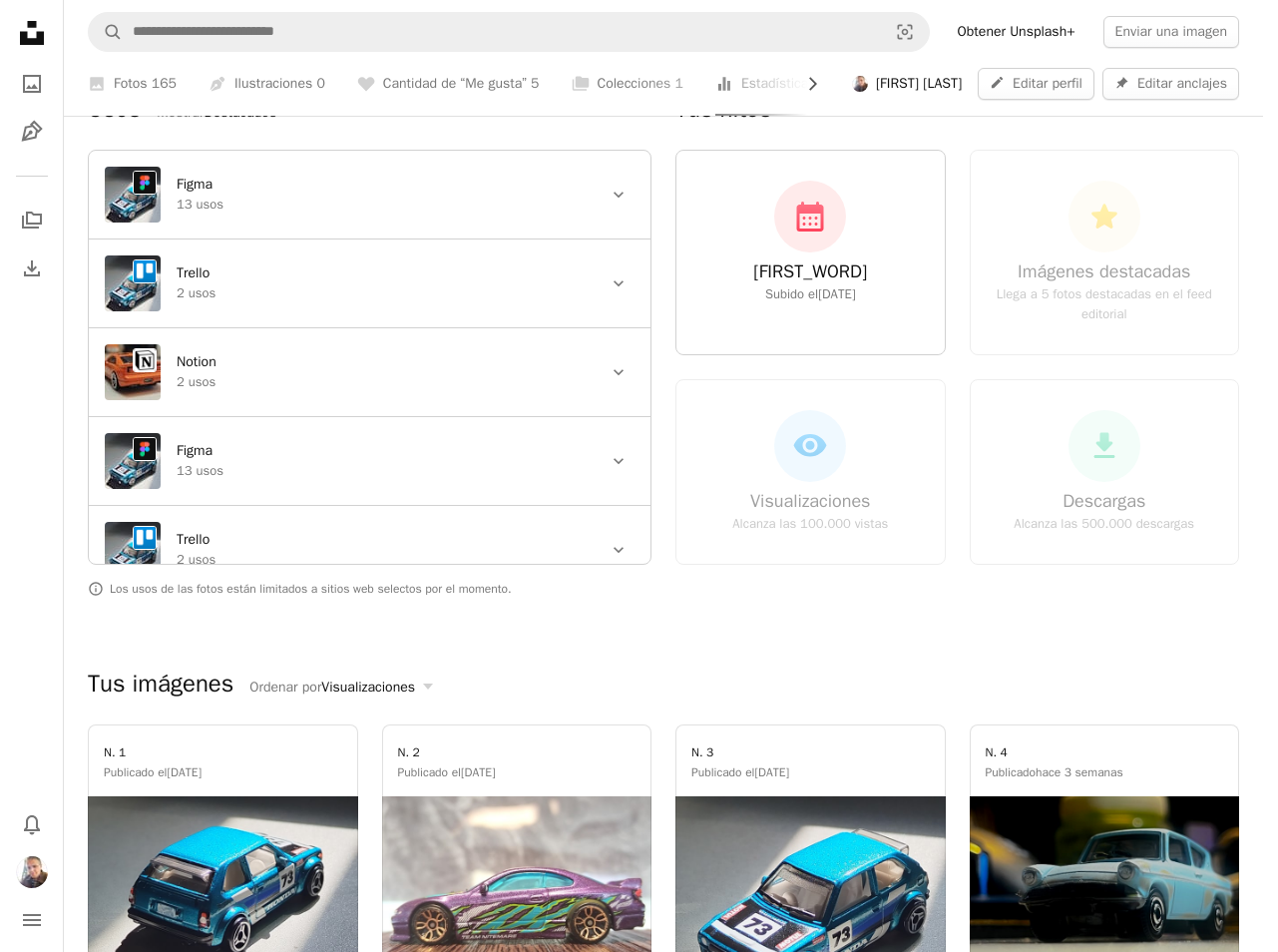 scroll, scrollTop: 1277, scrollLeft: 0, axis: vertical 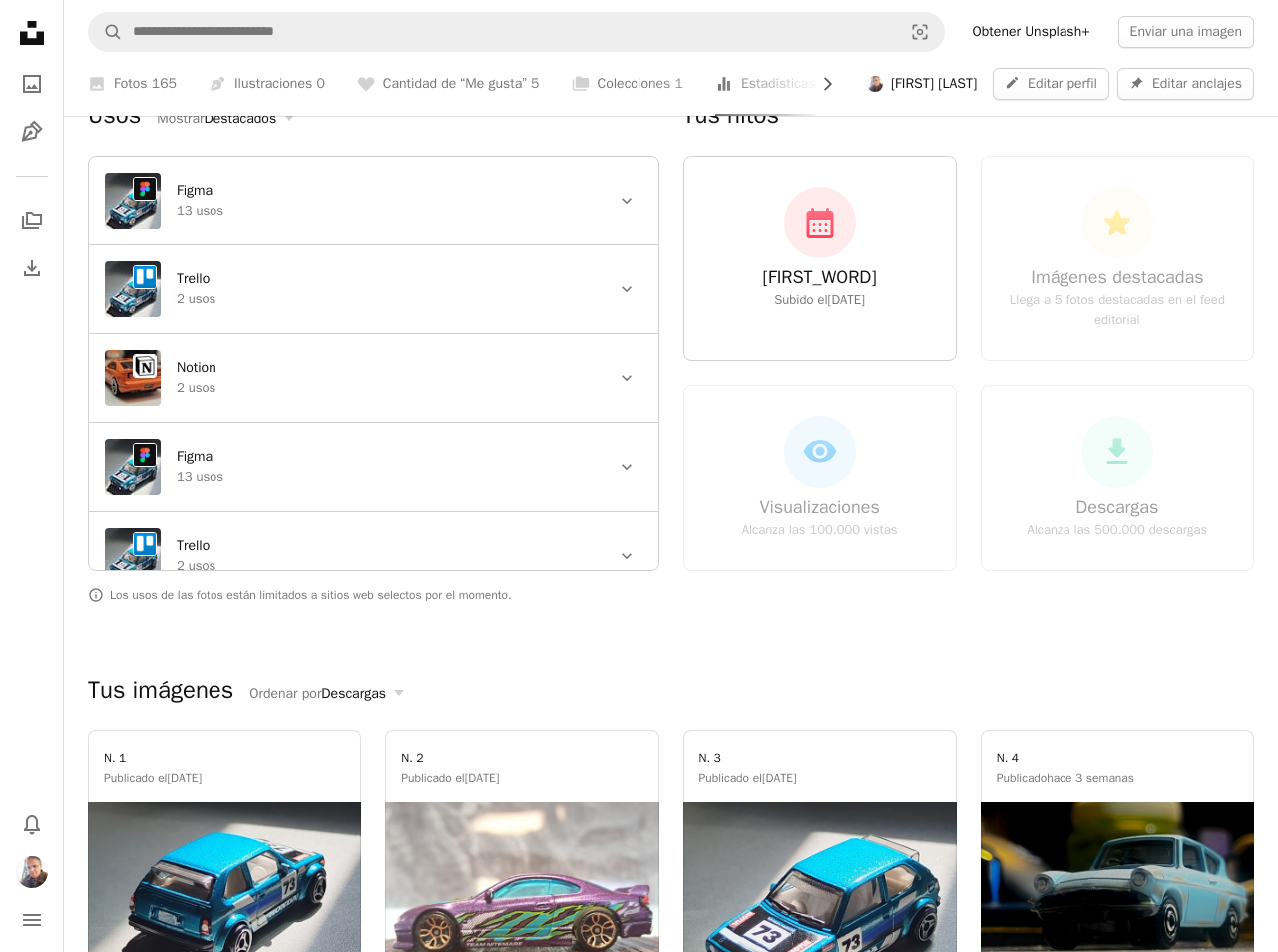 click at bounding box center (522, 1919) 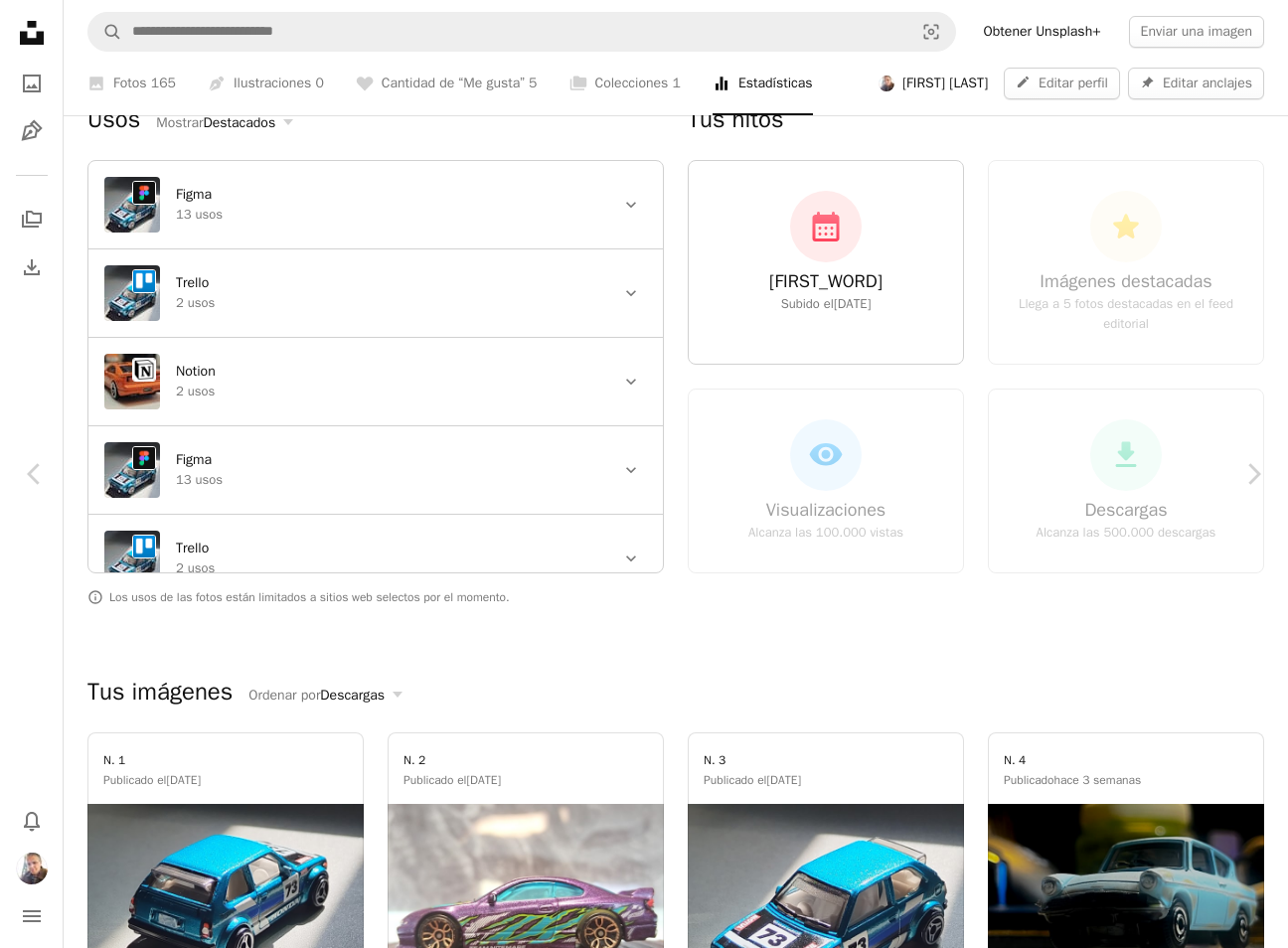 type 